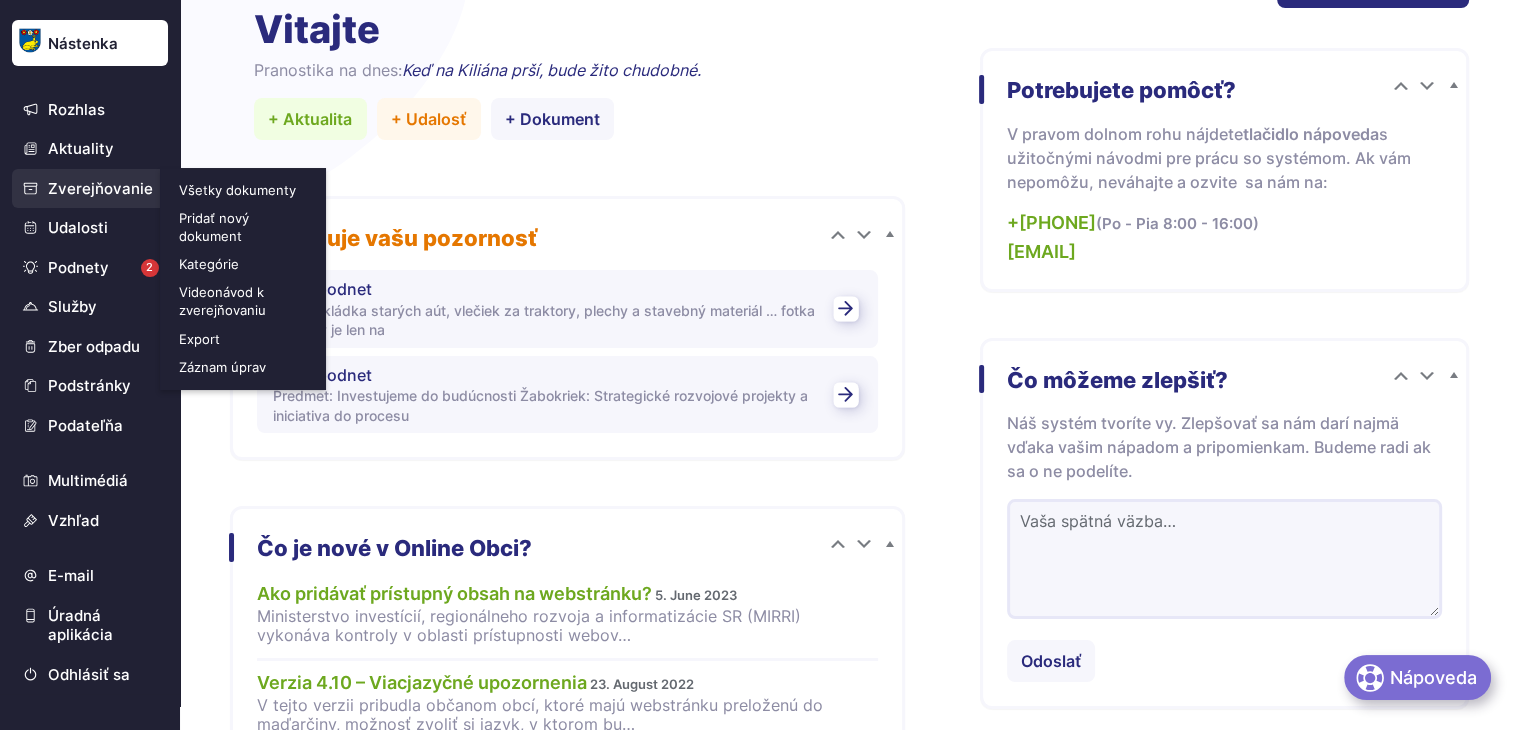 scroll, scrollTop: 0, scrollLeft: 0, axis: both 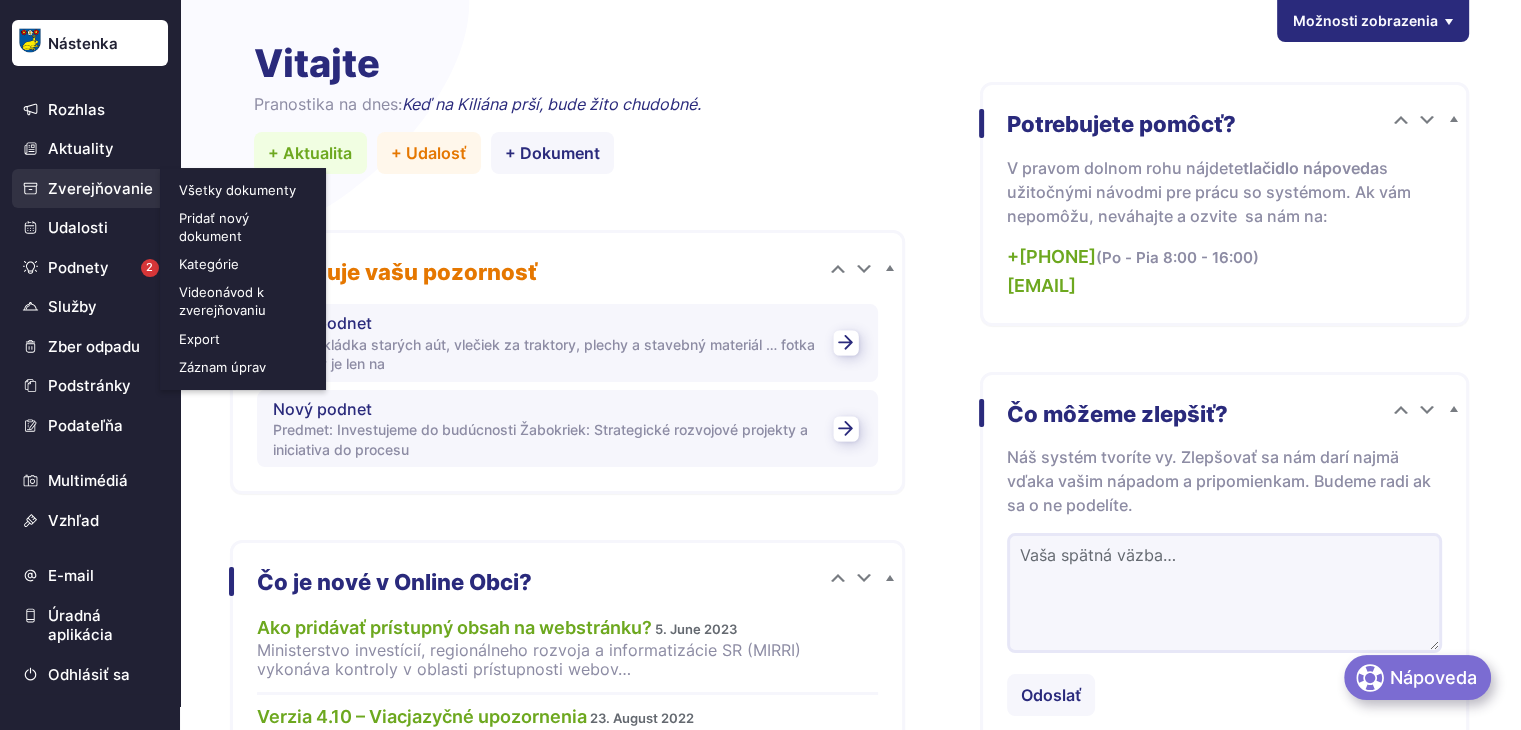 click on "Všetky dokumenty" at bounding box center [245, 190] 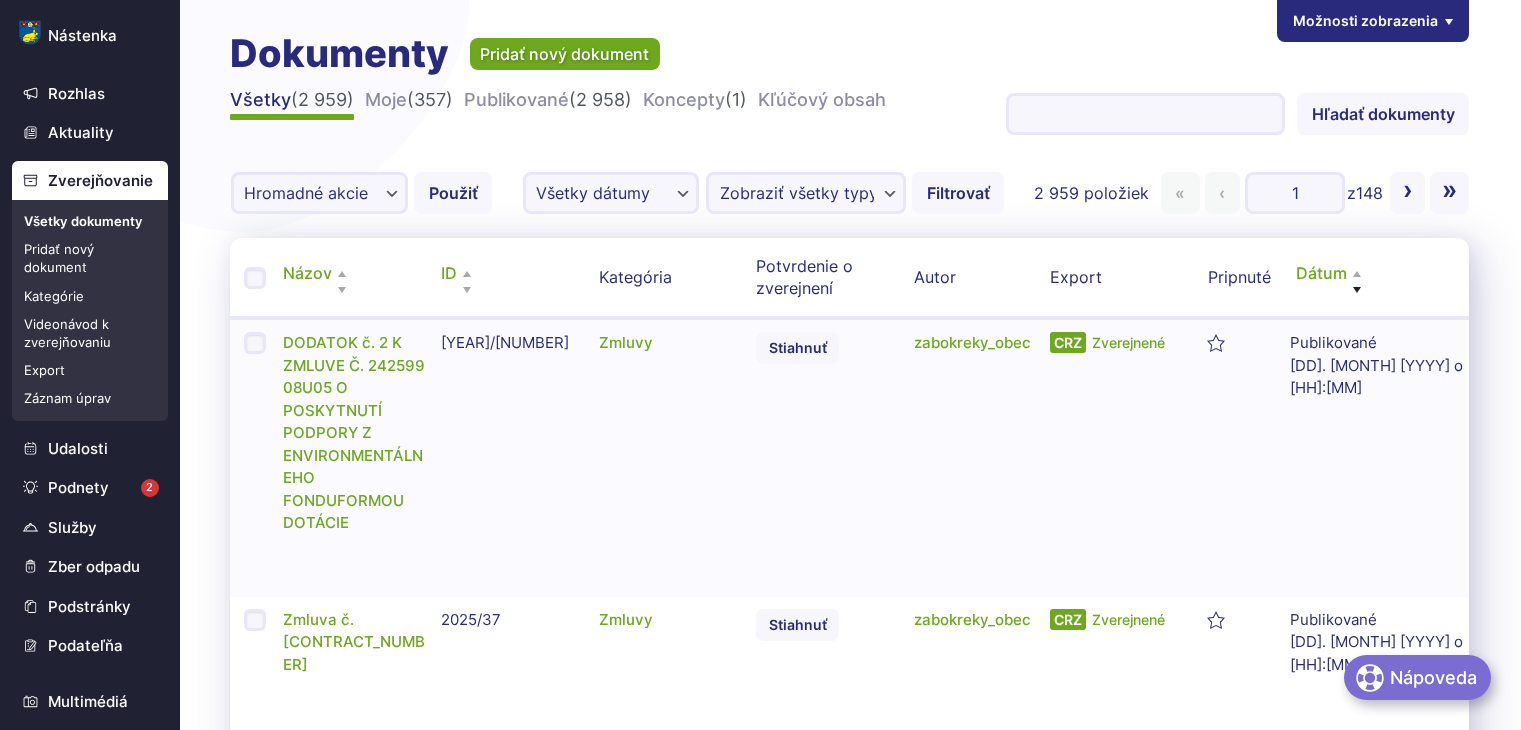 scroll, scrollTop: 0, scrollLeft: 0, axis: both 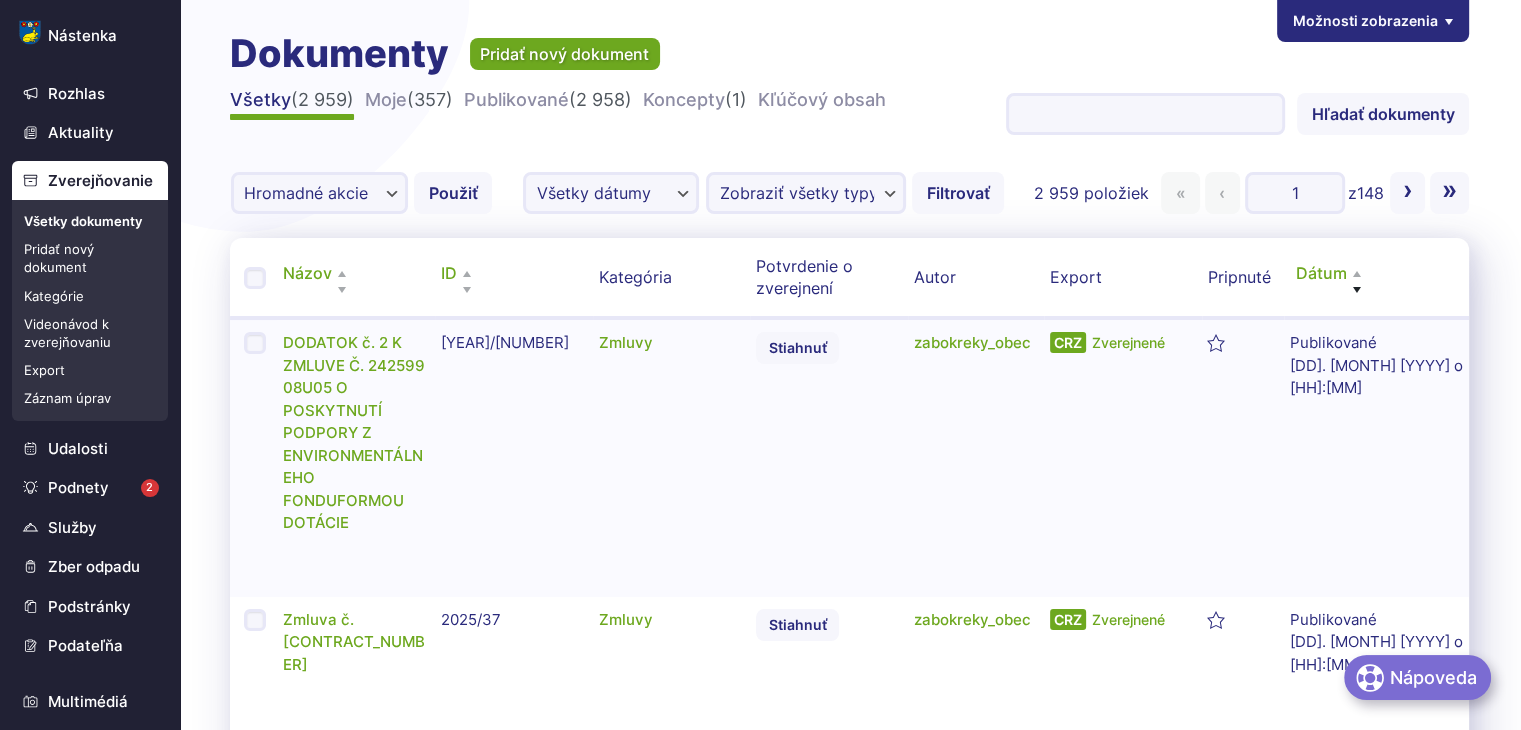 click on "Zverejňovanie" at bounding box center [90, 181] 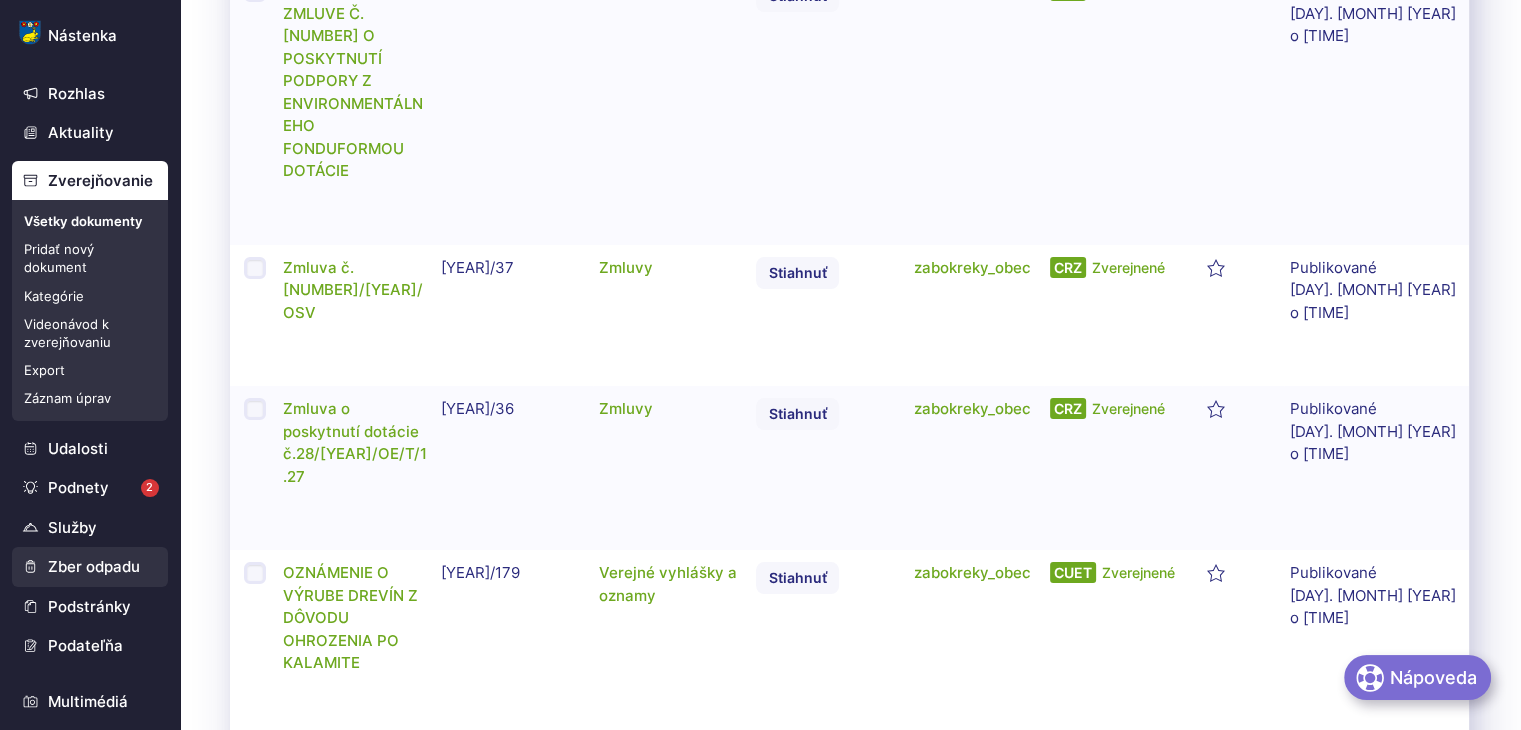 scroll, scrollTop: 0, scrollLeft: 0, axis: both 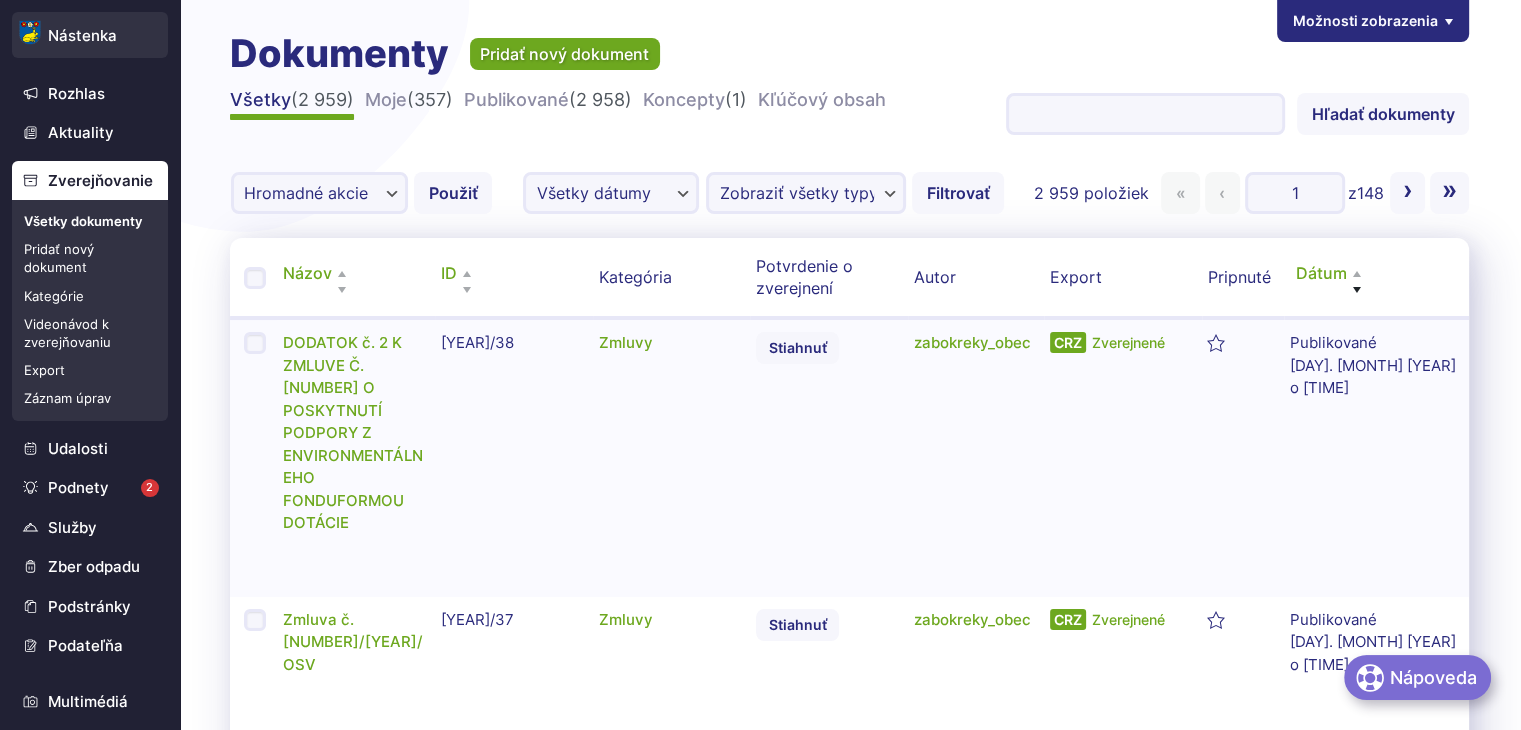 click on "Nástenka" at bounding box center (90, 36) 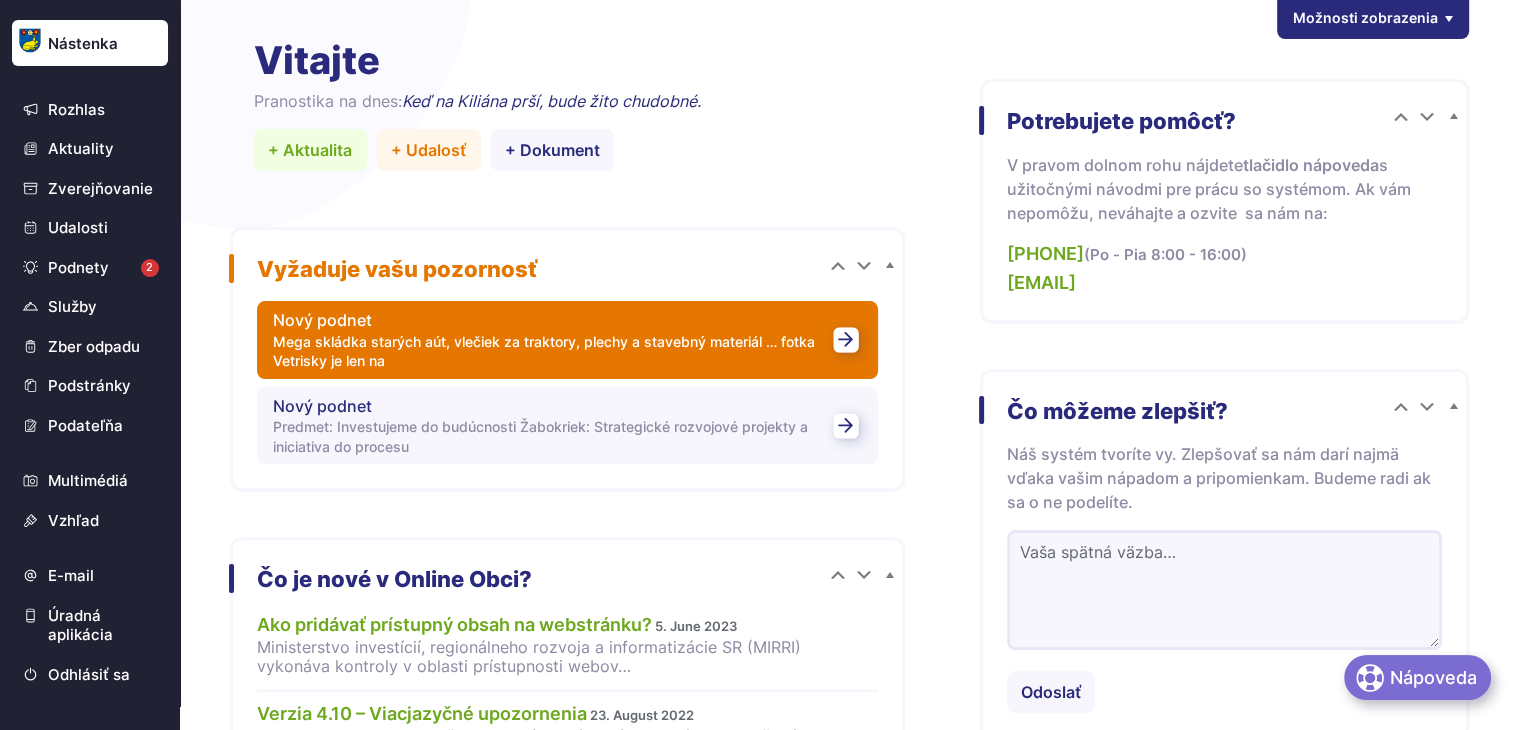 scroll, scrollTop: 0, scrollLeft: 0, axis: both 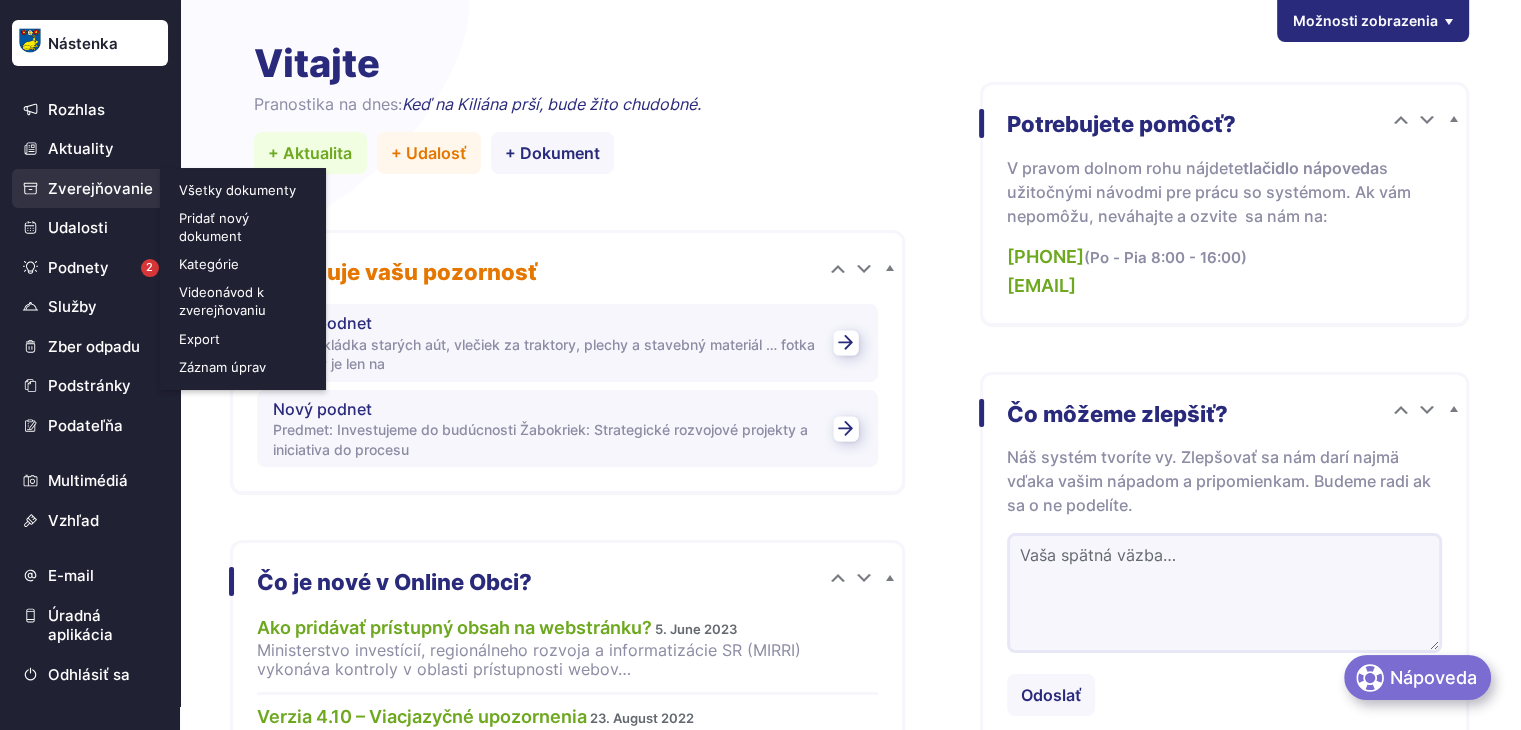 click on "Pridať nový dokument" at bounding box center [245, 227] 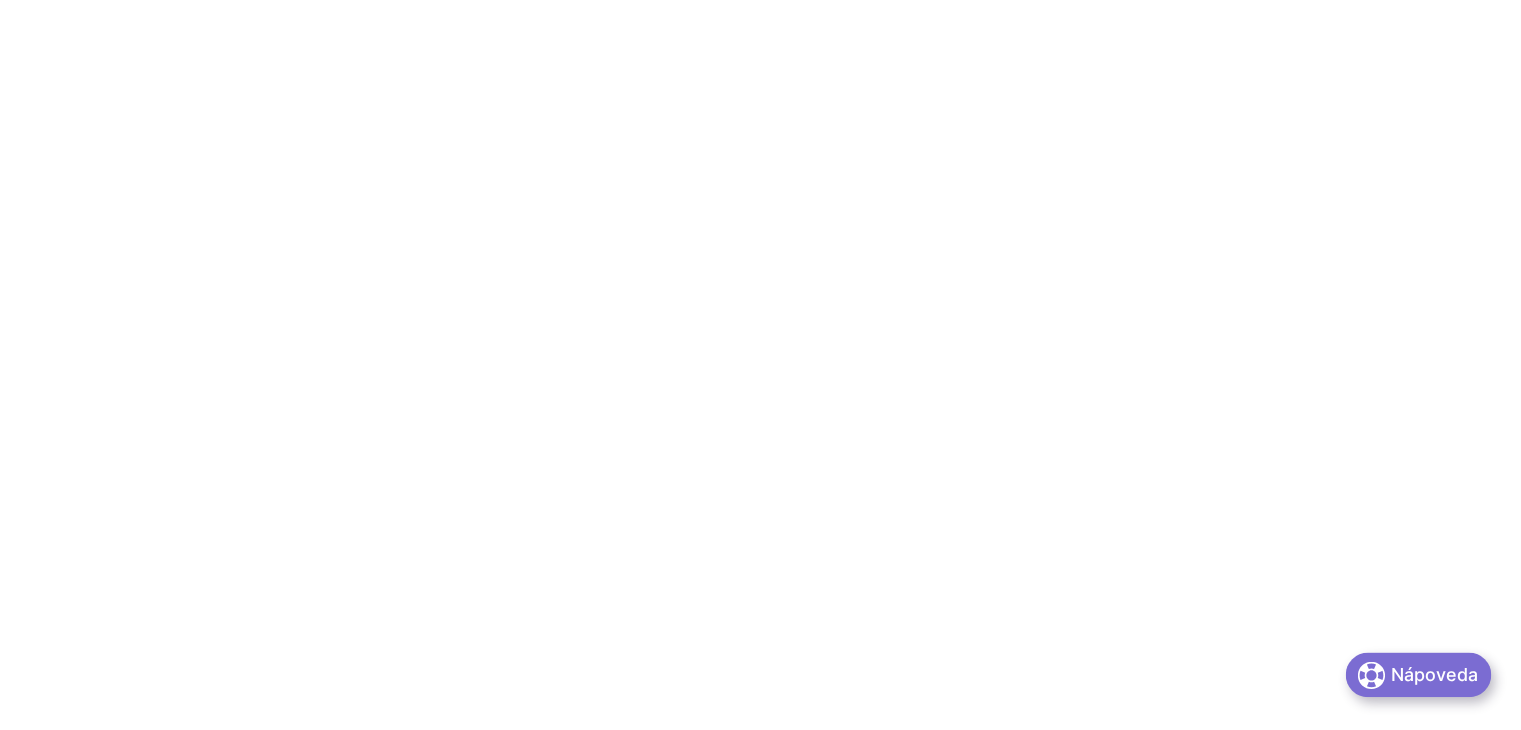 scroll, scrollTop: 0, scrollLeft: 0, axis: both 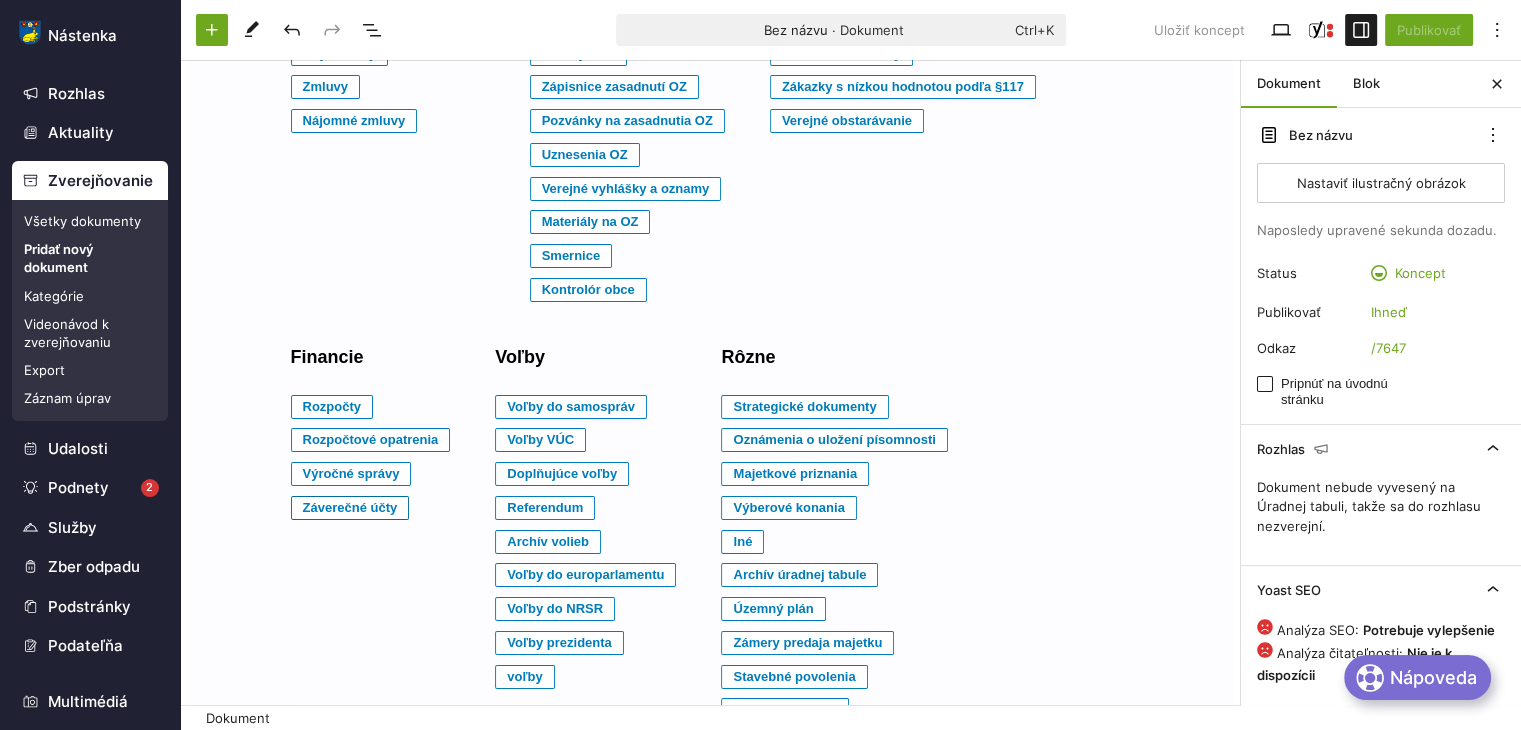 click on "Záverečné účty" at bounding box center [326, 20] 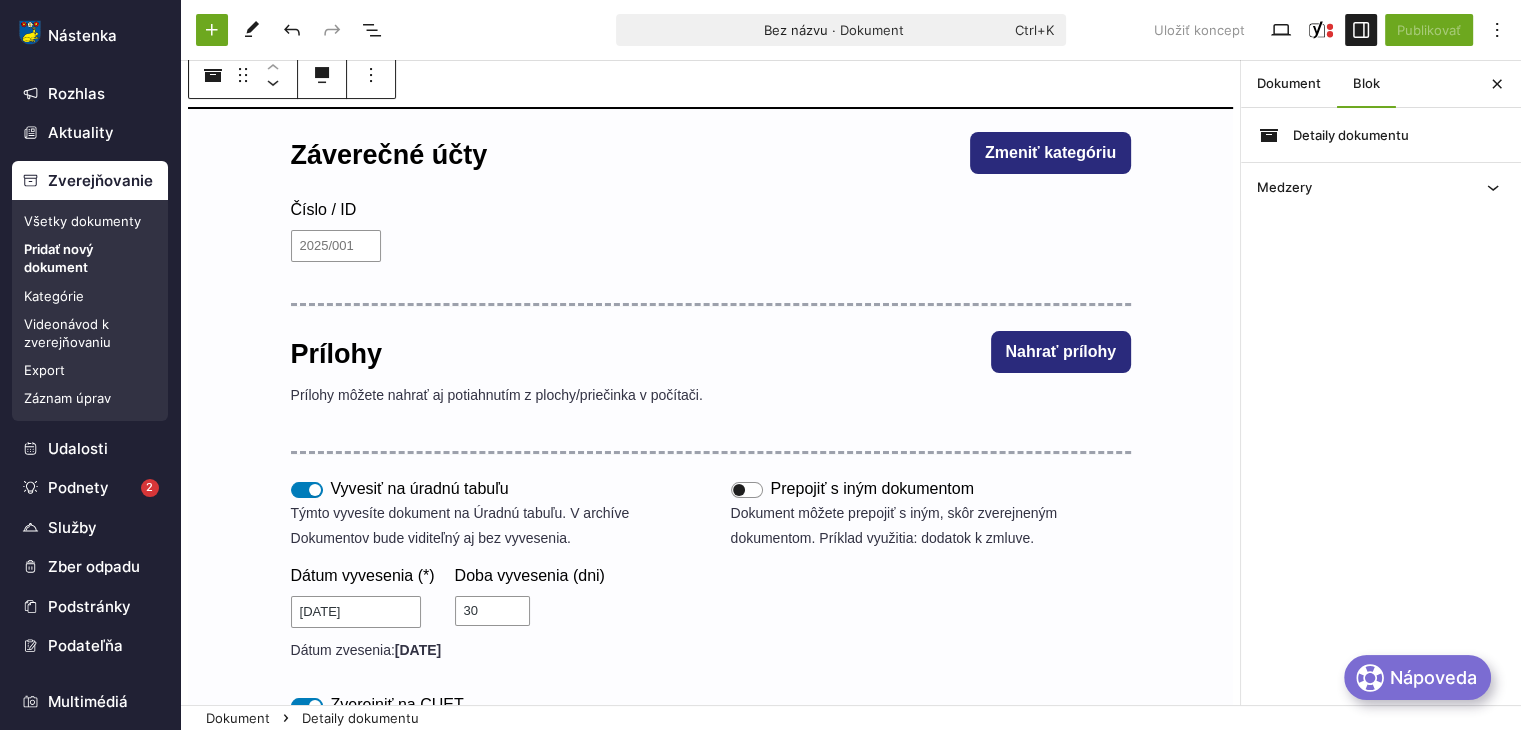 scroll, scrollTop: 100, scrollLeft: 0, axis: vertical 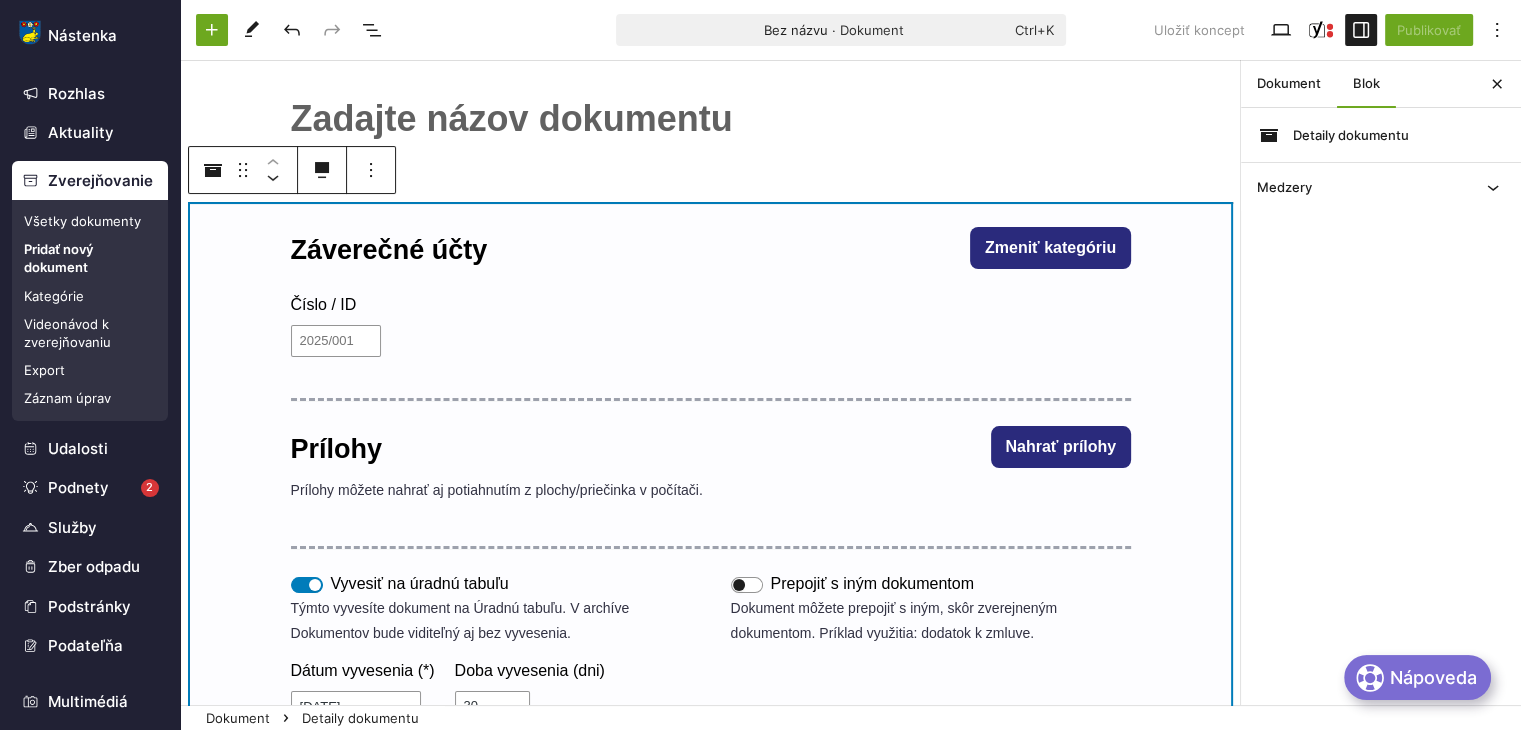 click on "Záverečné účty Zmeniť kategóriu Číslo / ID Prílohy Nahrať prílohy Prílohy môžete nahrať aj potiahnutím z plochy/priečinka v počítači. Presuňte sem súbory Vyvesiť na úradnú tabuľu Týmto vyvesíte dokument na Úradnú tabuľu. V archíve Dokumentov bude viditeľný aj bez vyvesenia. Dátum vyvesenia (*) [DATE] Doba vyvesenia (dni) 30 Dátum zvesenia: [DATE] Prepojiť s iným dokumentom Dokument môžete prepojiť s iným, skôr zverejneným dokumentom. Príklad využitia: dodatok k zmluve. Zverejniť na CUET Týmto zverejníte dokument na Centrálnej úradnej el. tabuli. Dátum vyvesenia (*) [DATE] Doba vyvesenia (dni) 30 Dátum zvesenia: [DATE]" at bounding box center (711, 598) 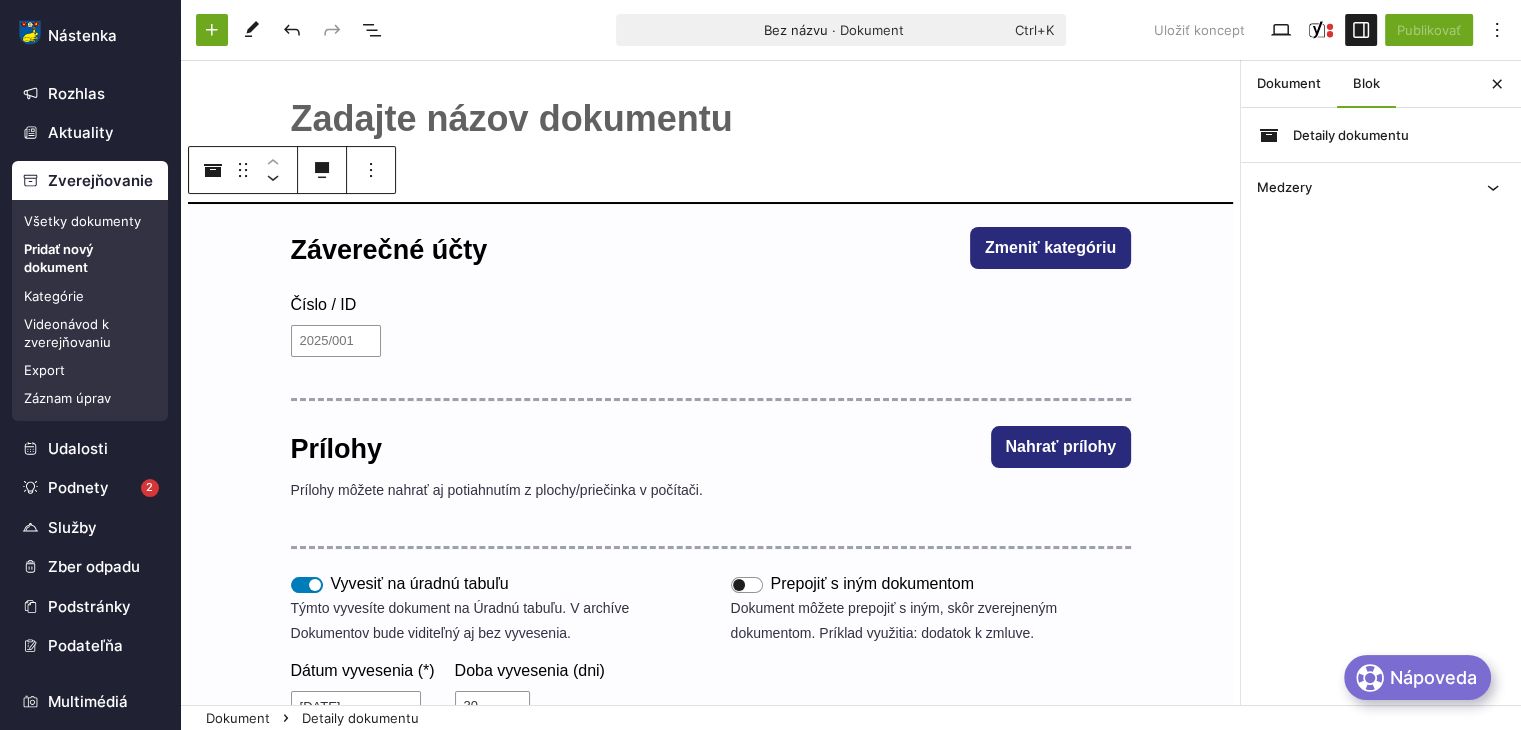 click on "﻿" at bounding box center (711, 119) 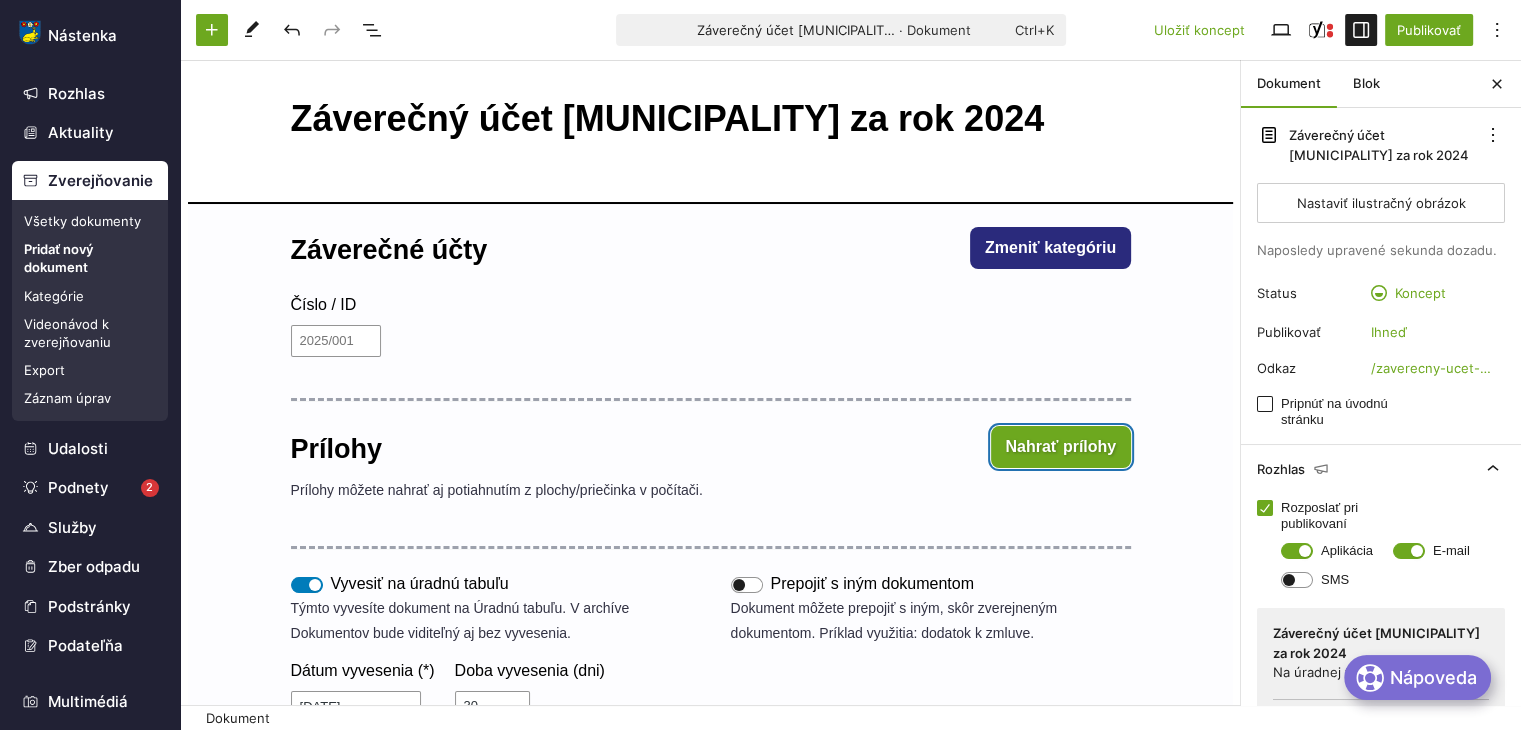 click on "Nahrať prílohy" at bounding box center (1061, 447) 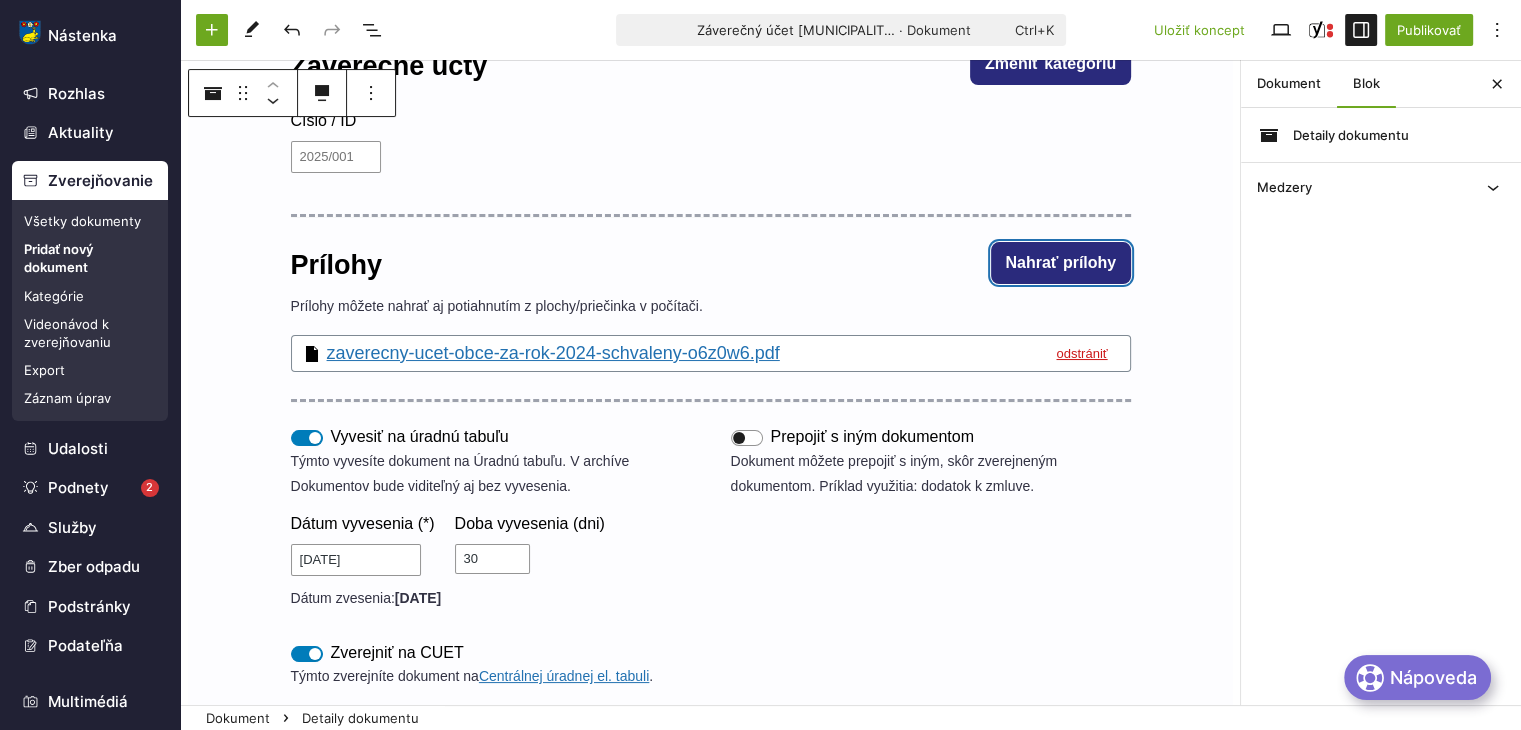 scroll, scrollTop: 400, scrollLeft: 0, axis: vertical 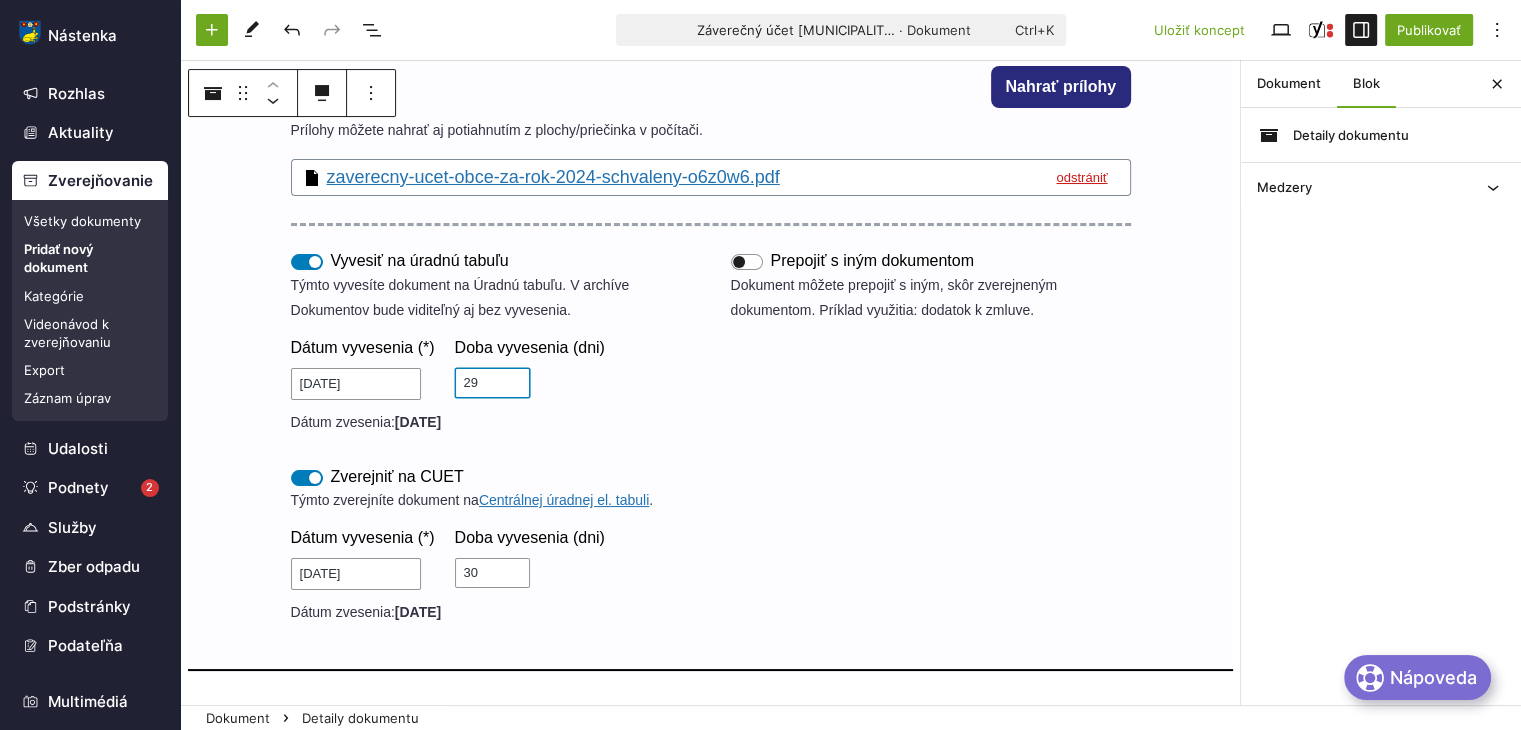 click on "29" at bounding box center (492, 383) 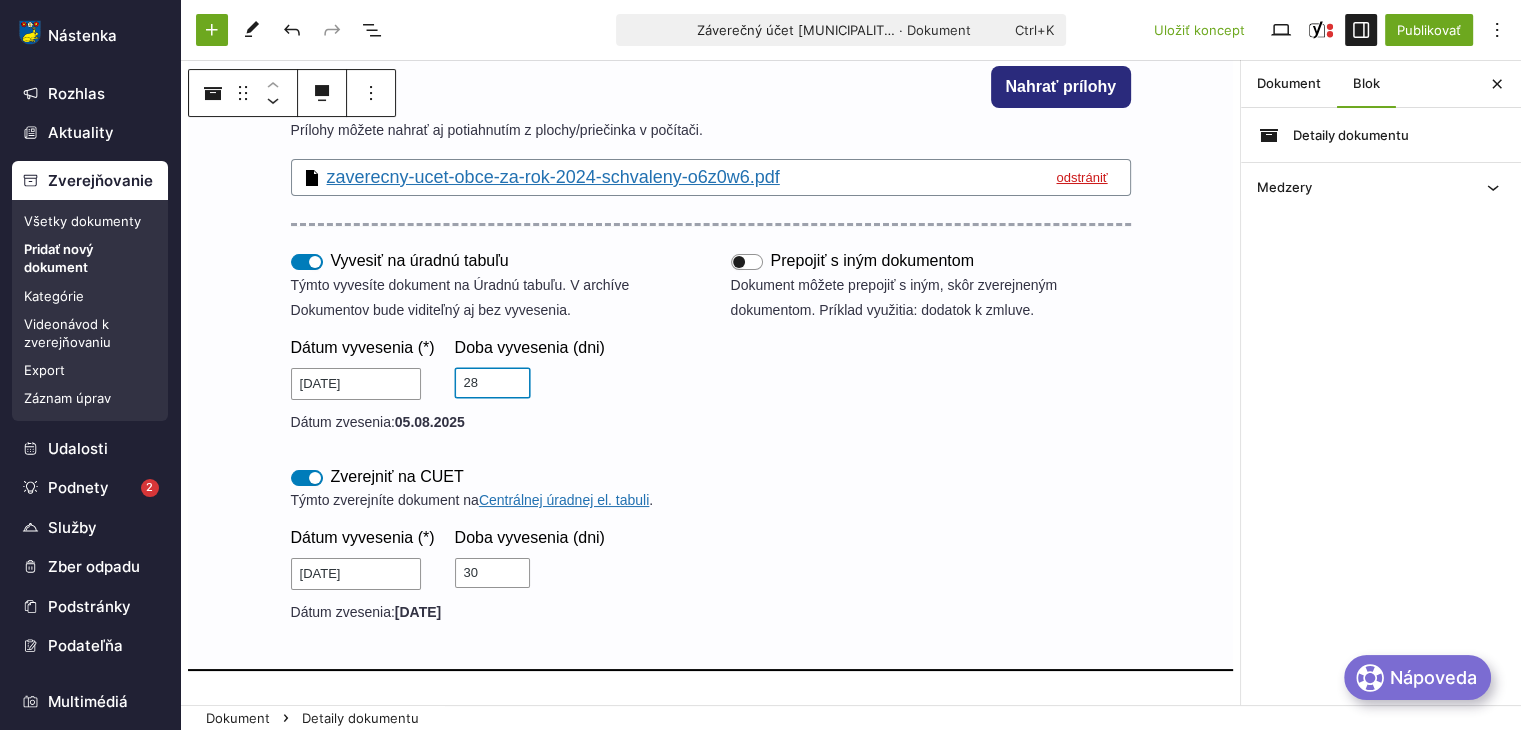 click on "28" at bounding box center (492, 383) 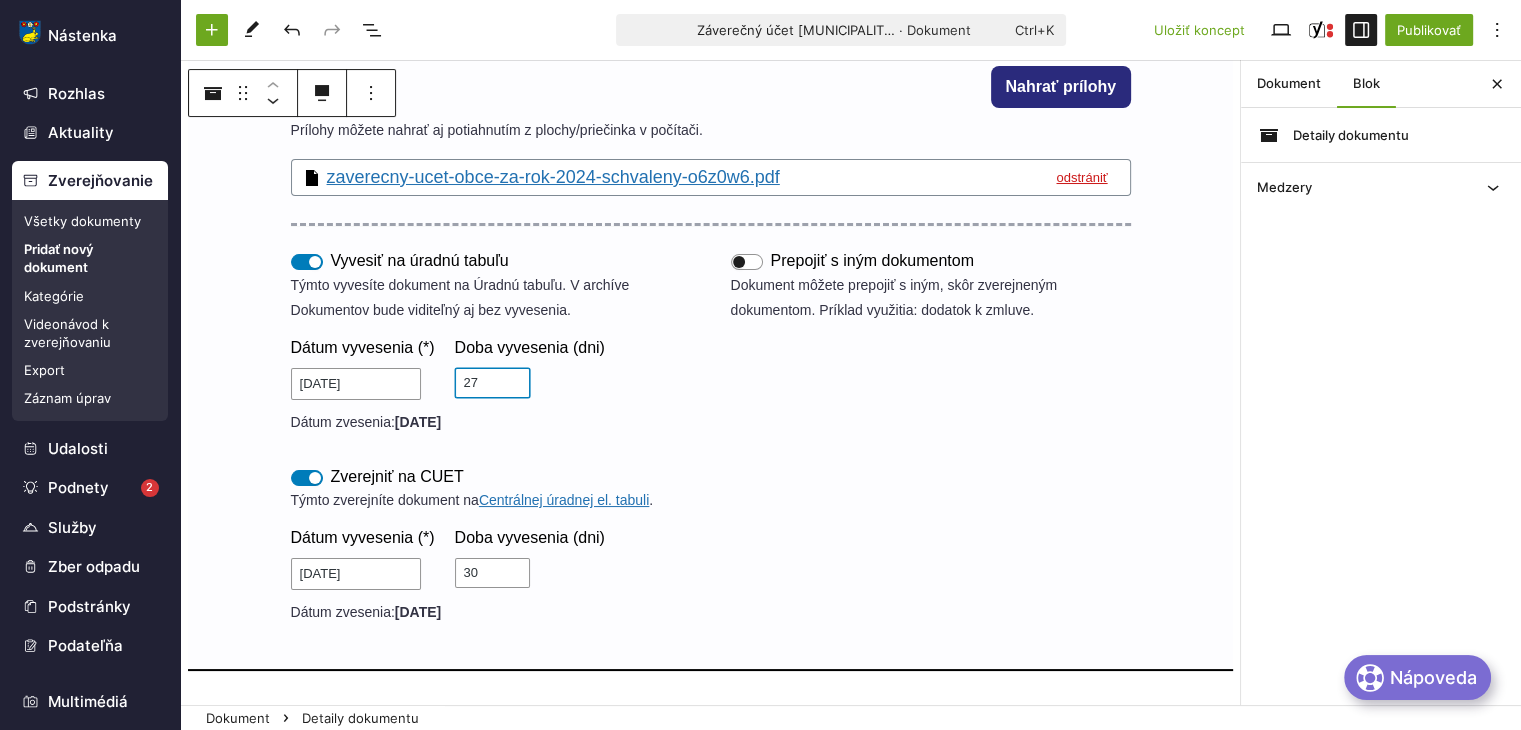 click on "27" at bounding box center [492, 383] 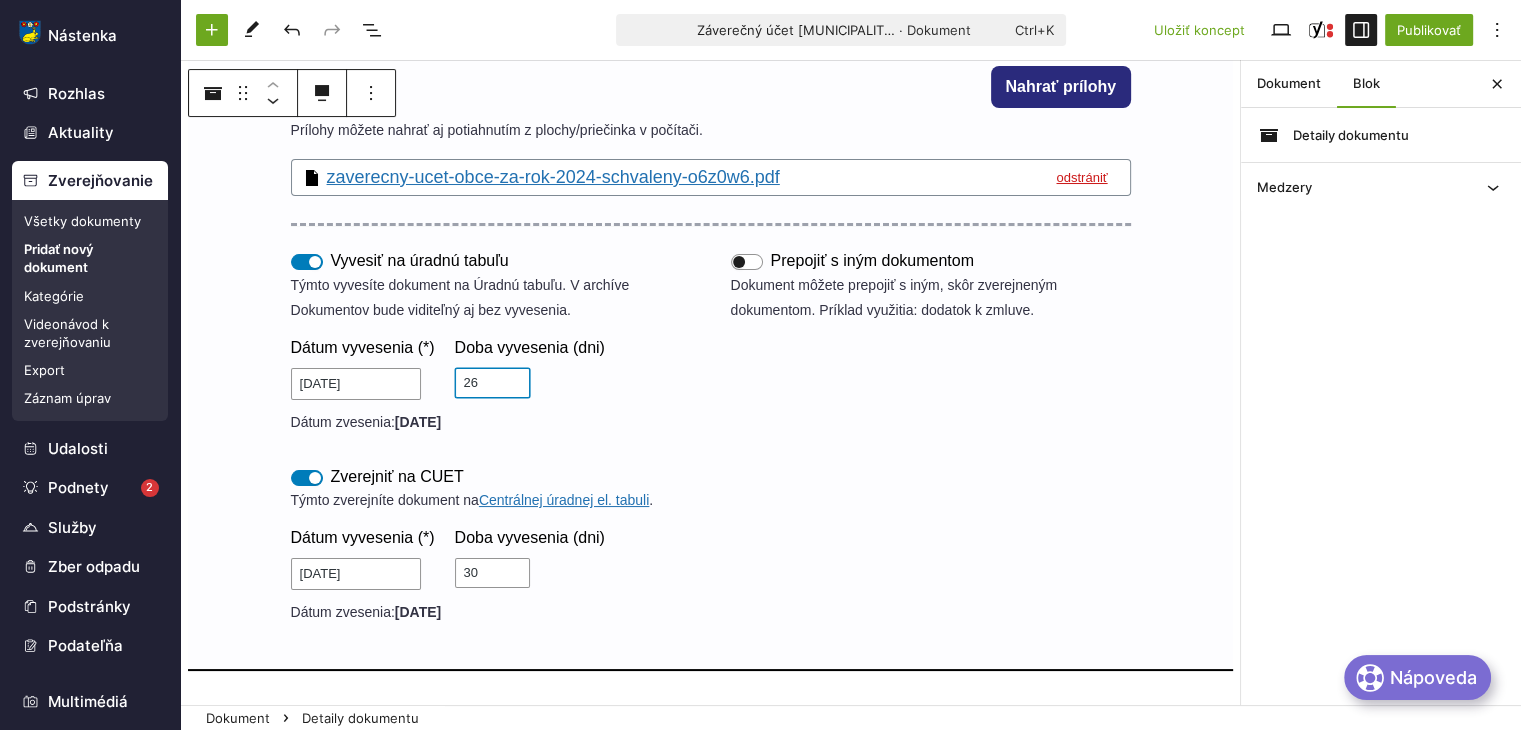 click on "26" at bounding box center (492, 383) 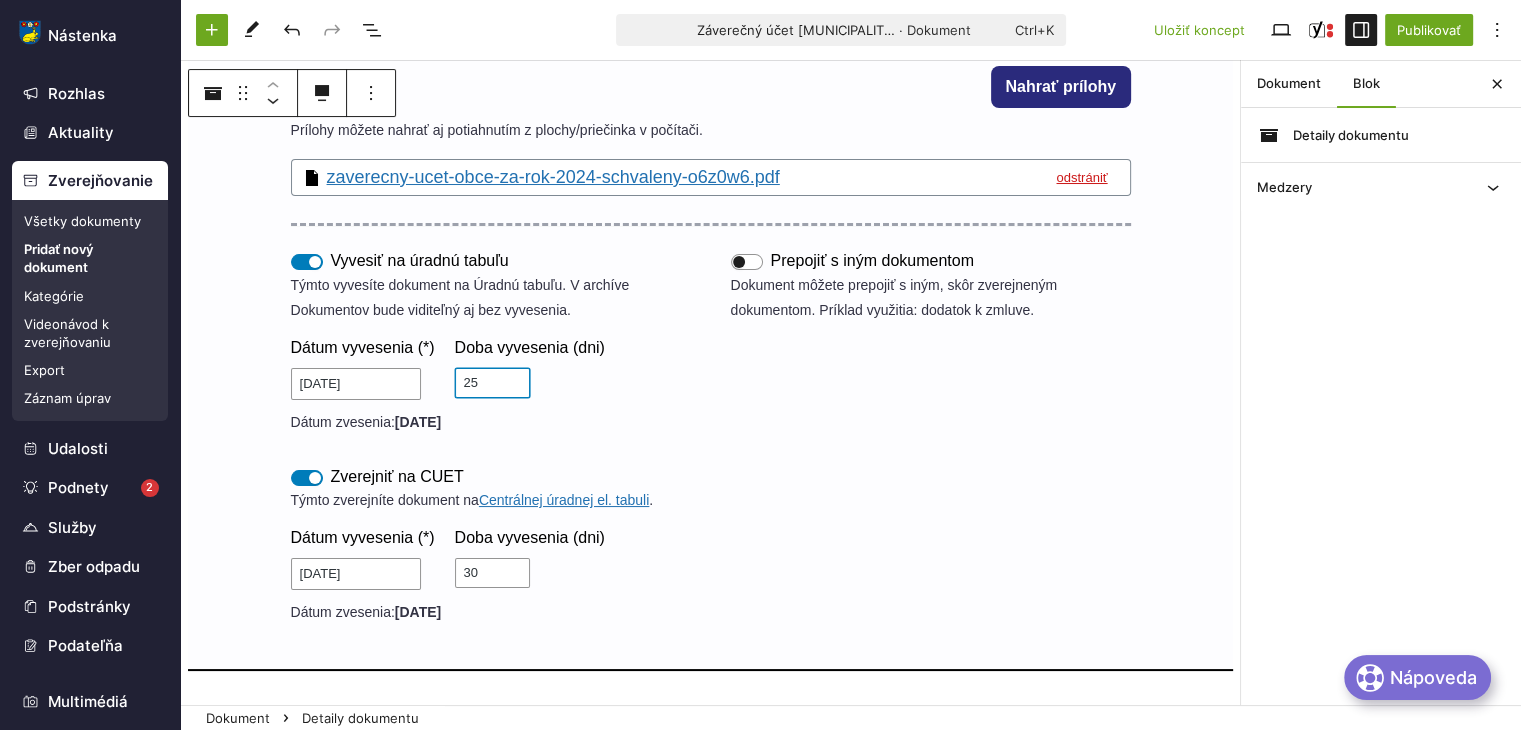 click on "25" at bounding box center [492, 383] 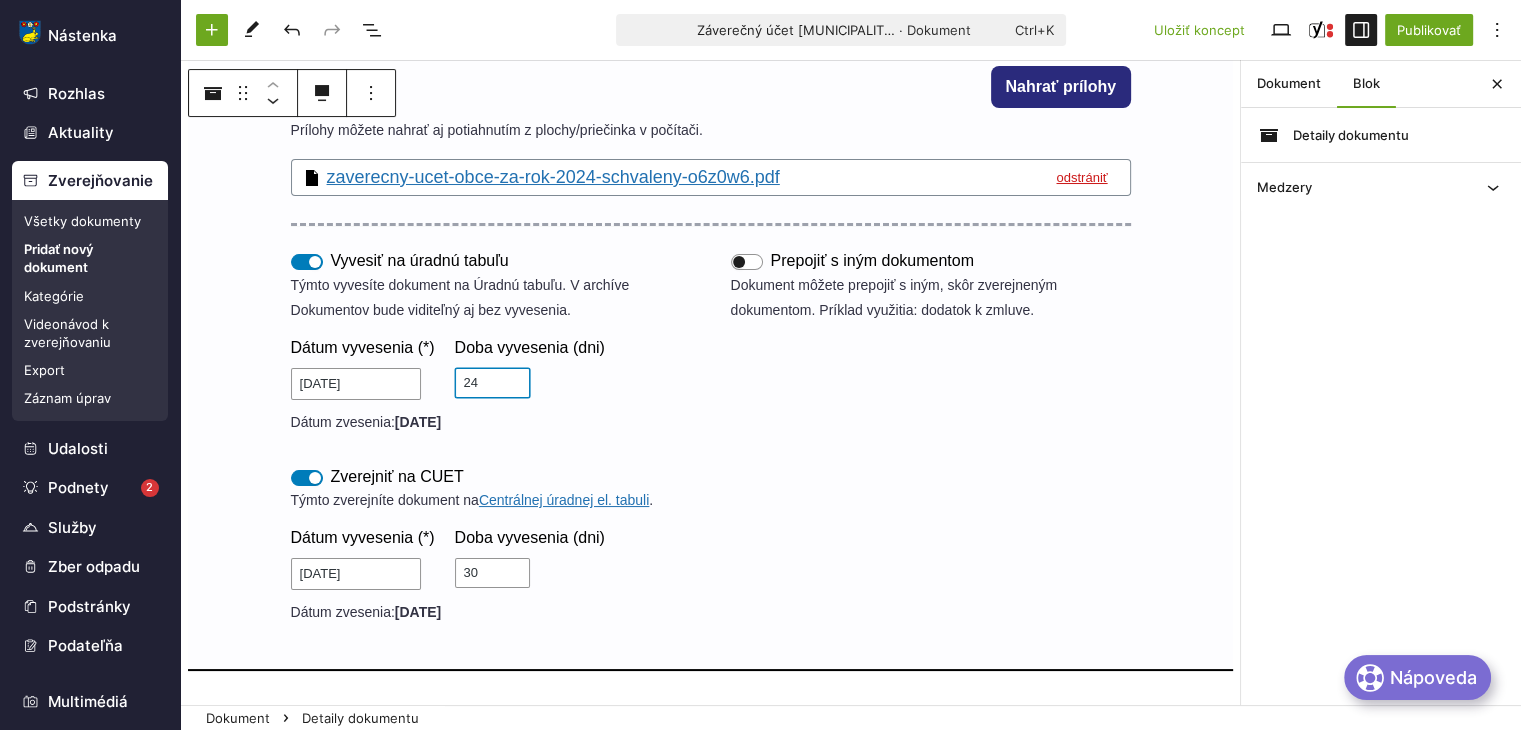 click on "24" at bounding box center (492, 383) 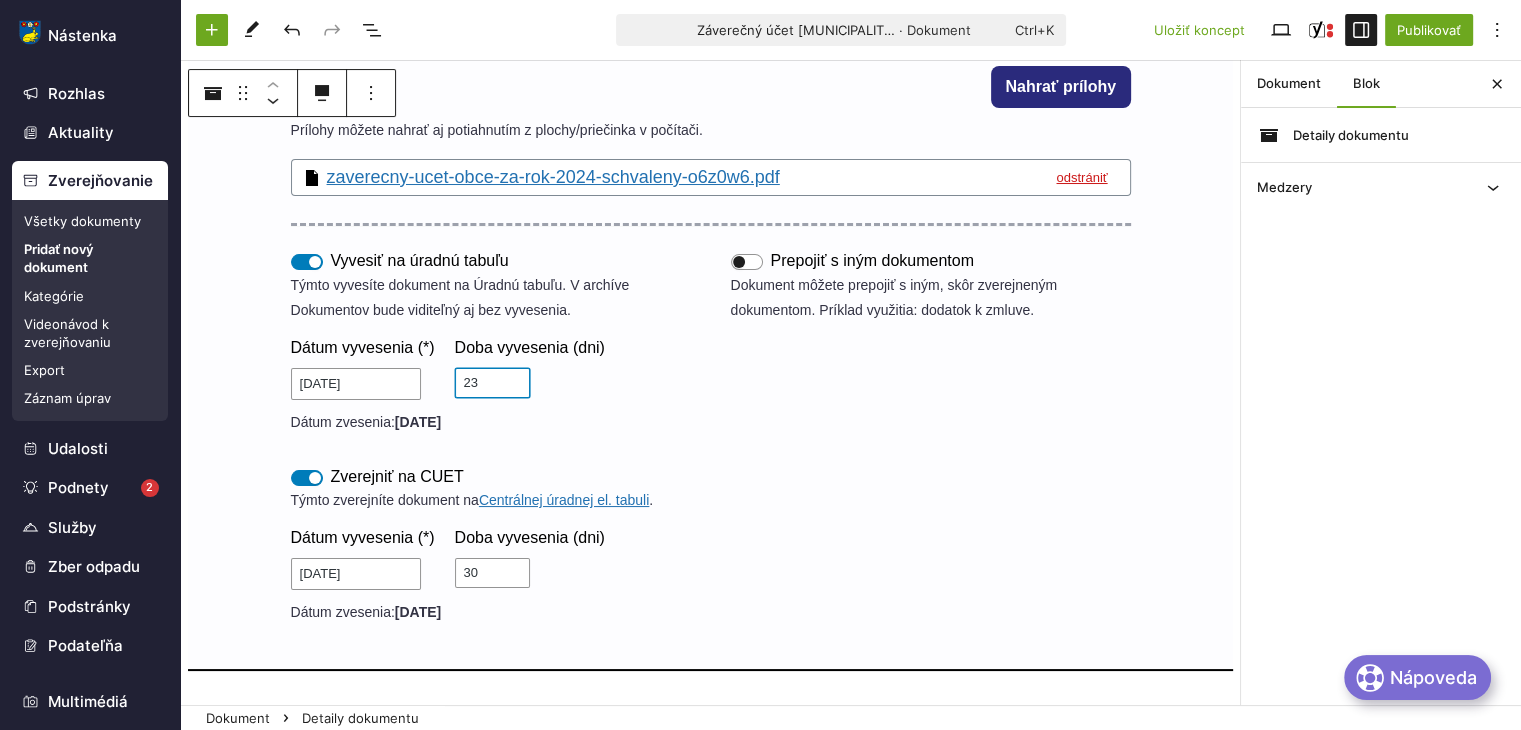 click on "23" at bounding box center (492, 383) 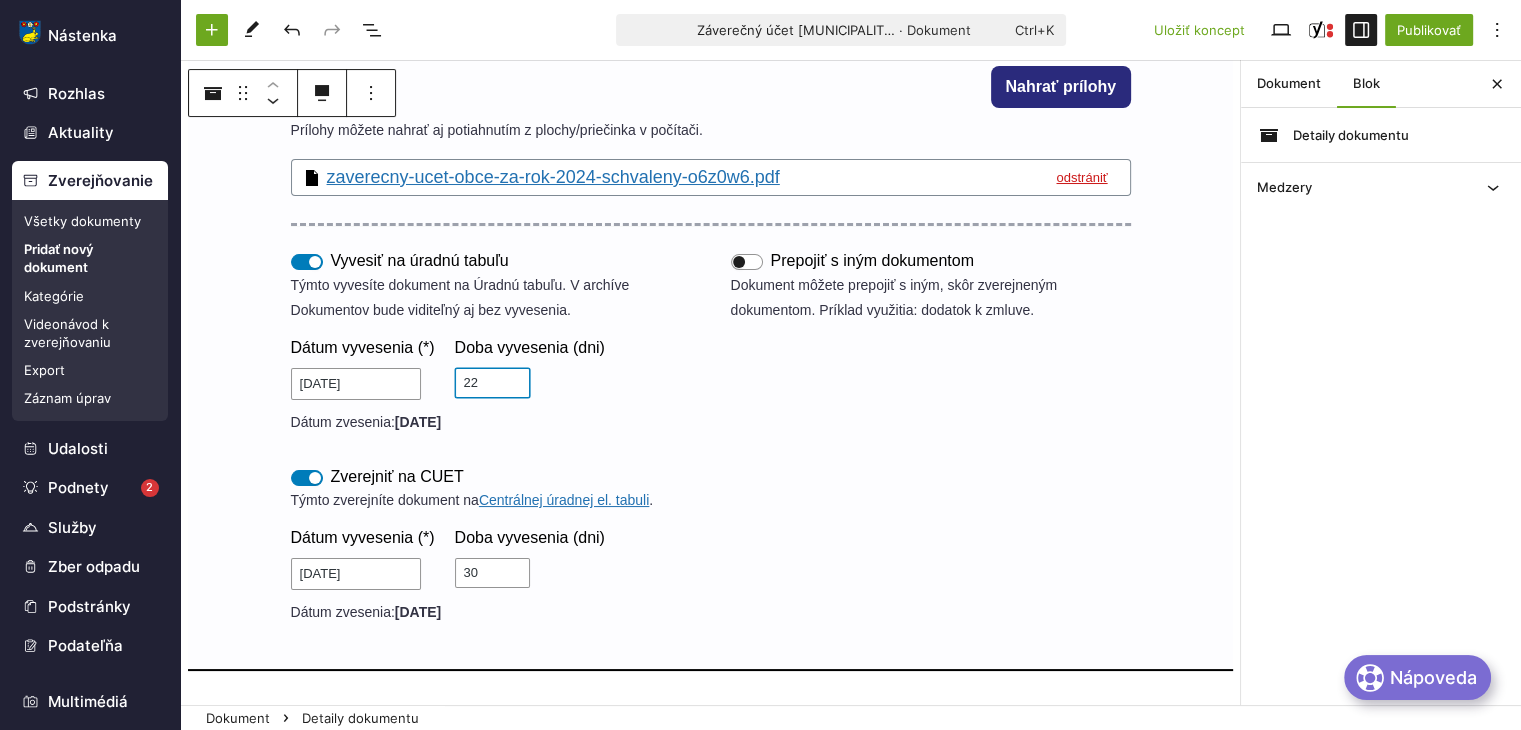 click on "22" at bounding box center [492, 383] 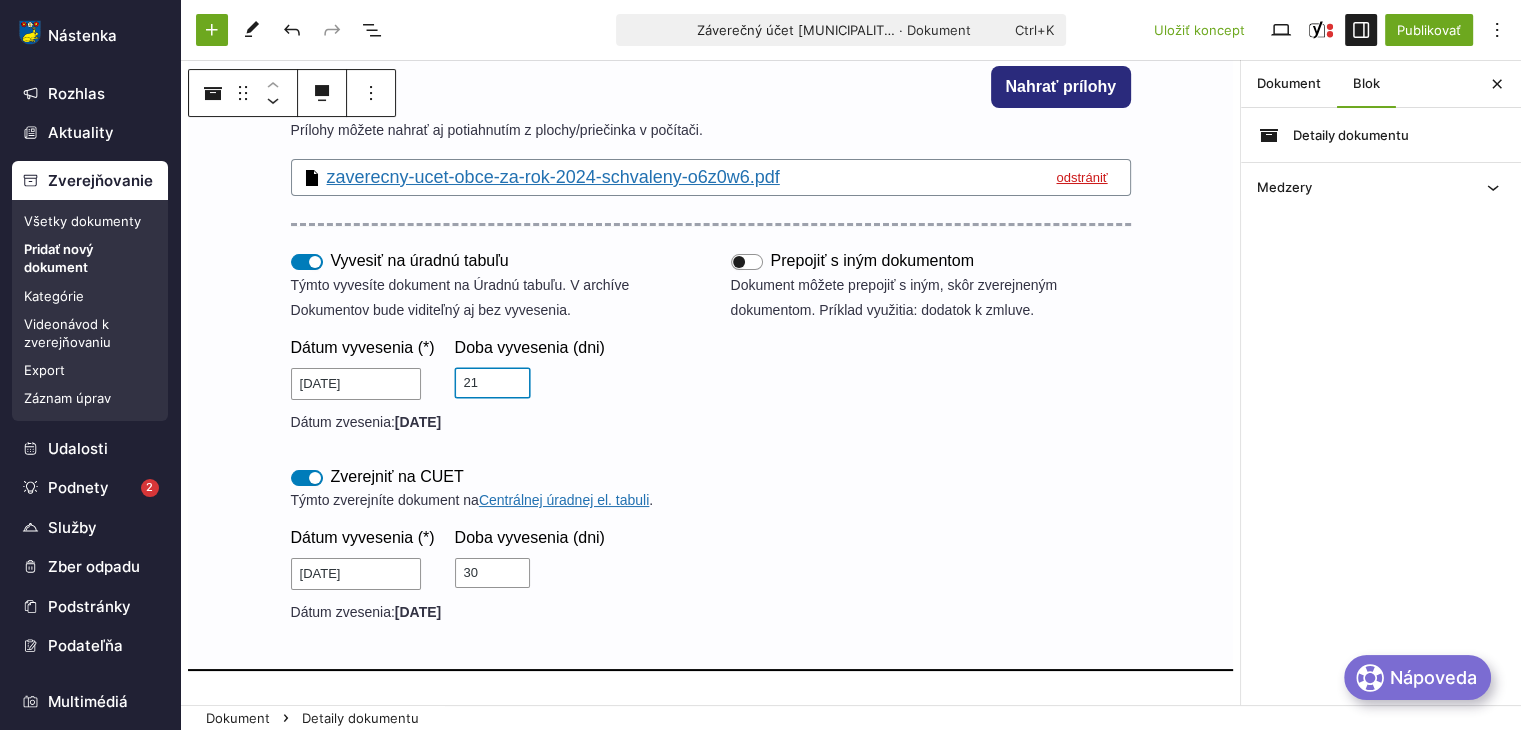 click on "21" at bounding box center [492, 383] 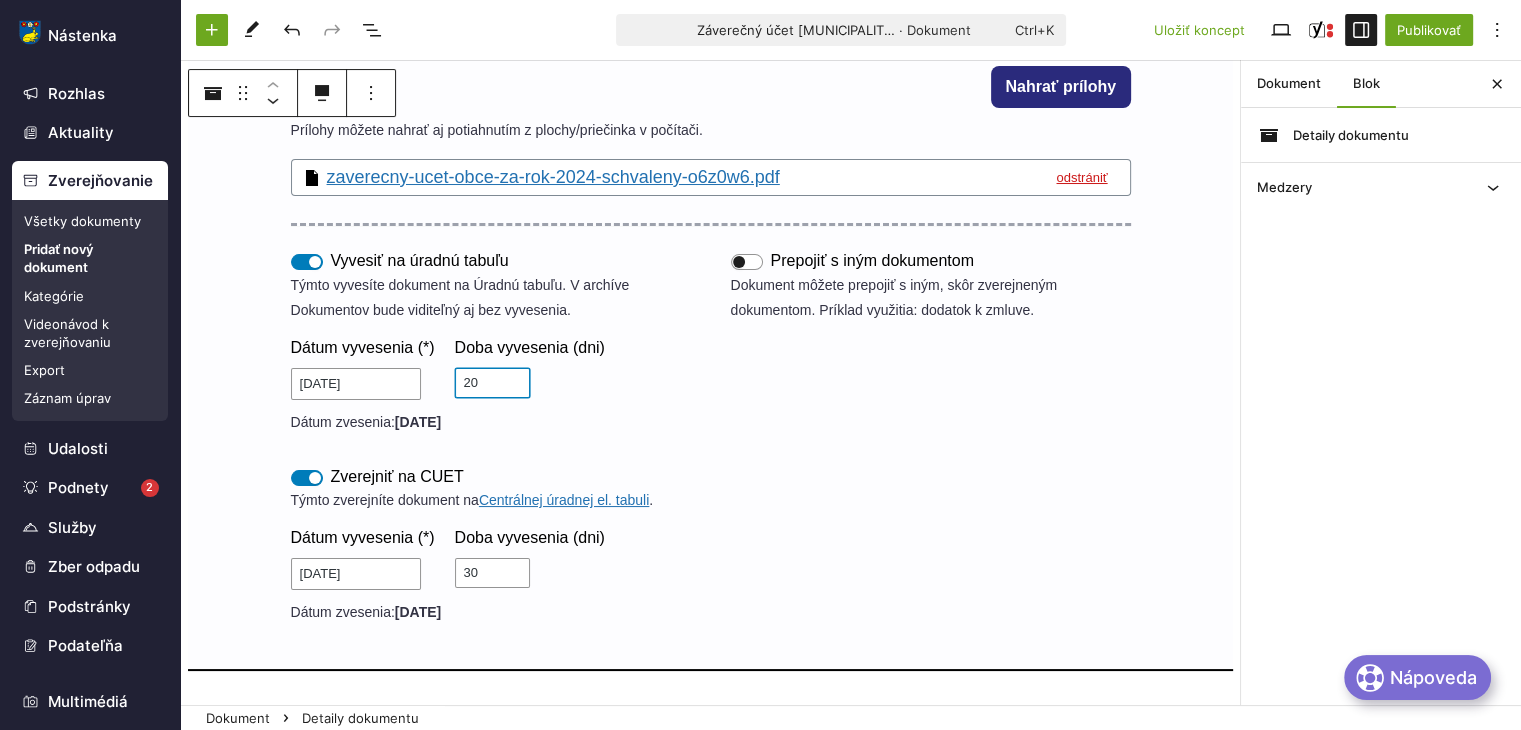click on "20" at bounding box center [492, 383] 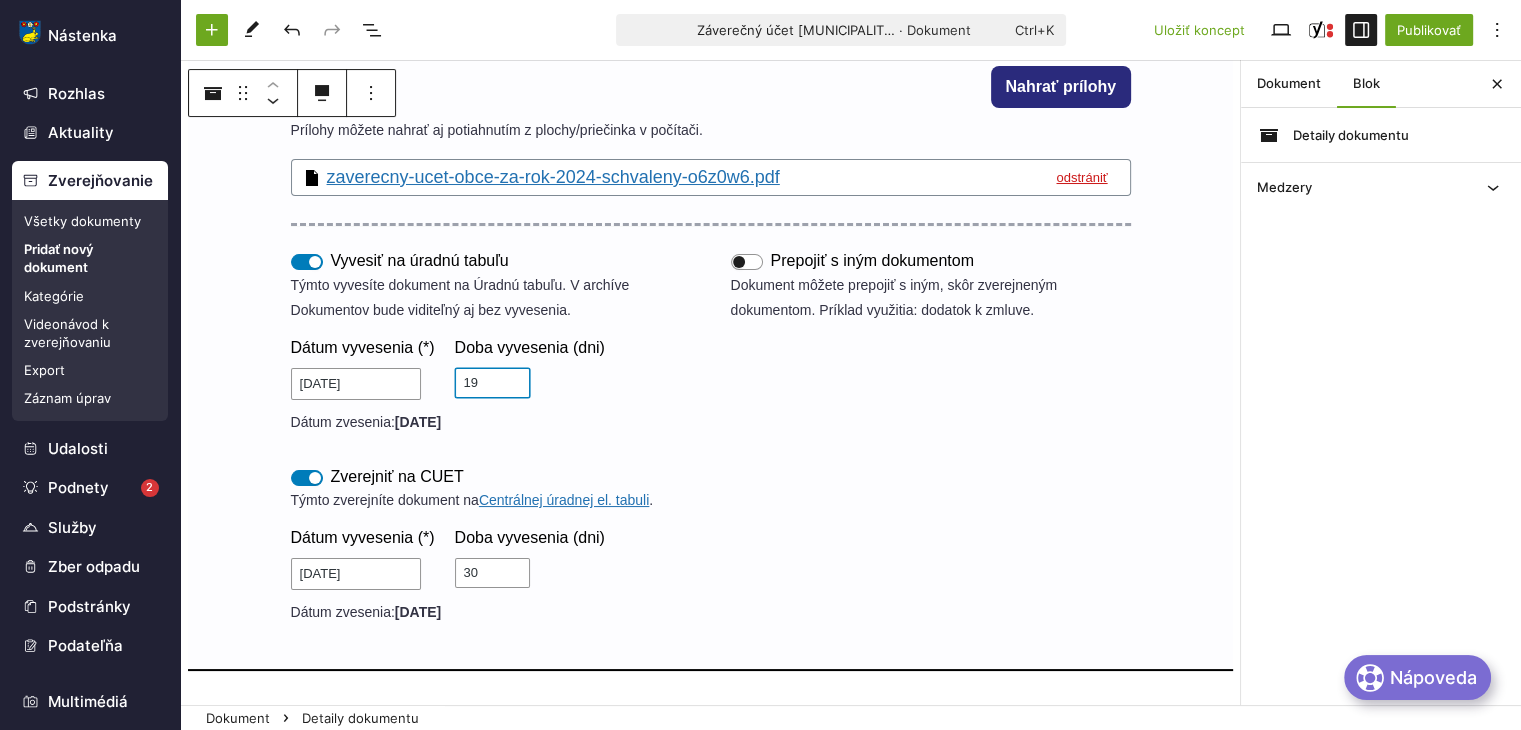 click on "19" at bounding box center (492, 383) 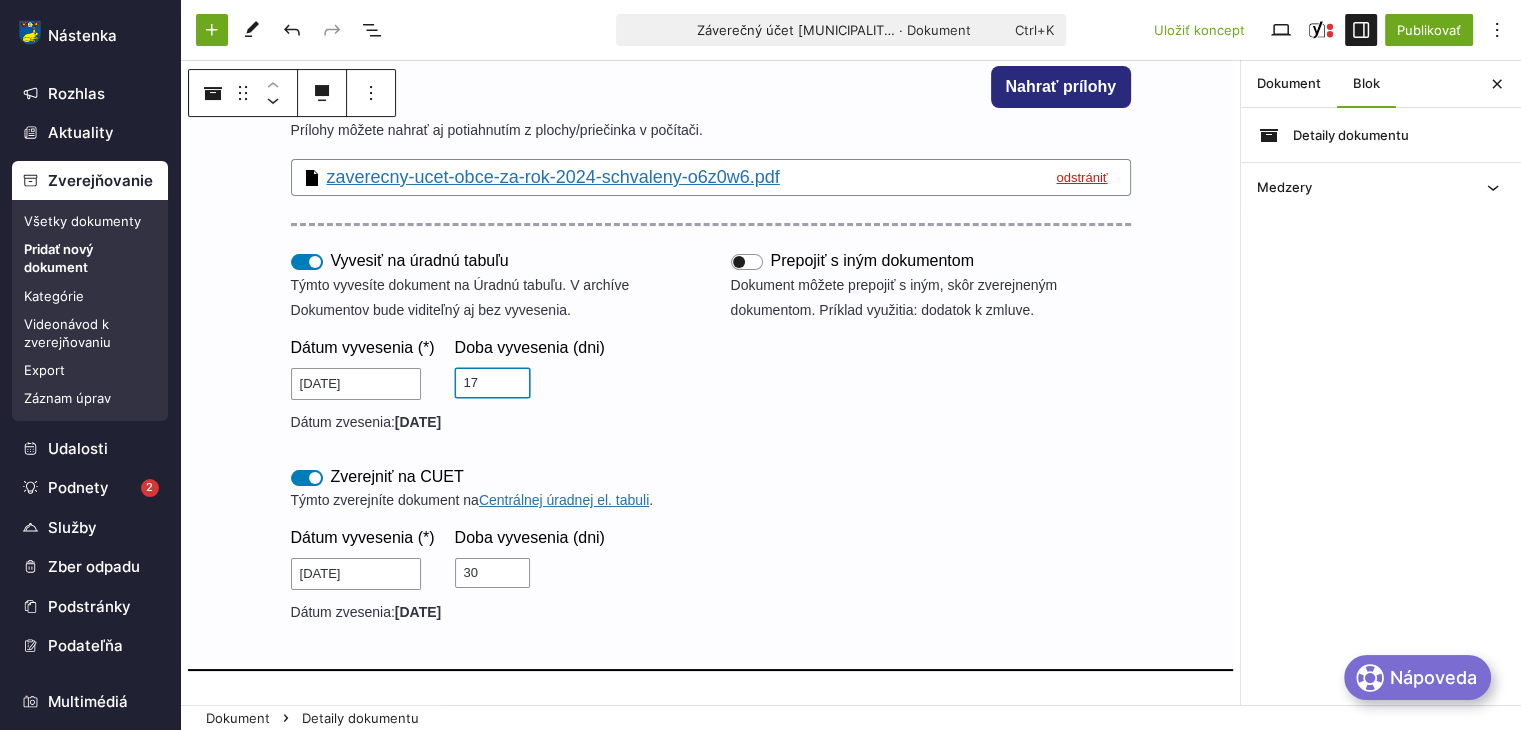click on "17" at bounding box center [492, 383] 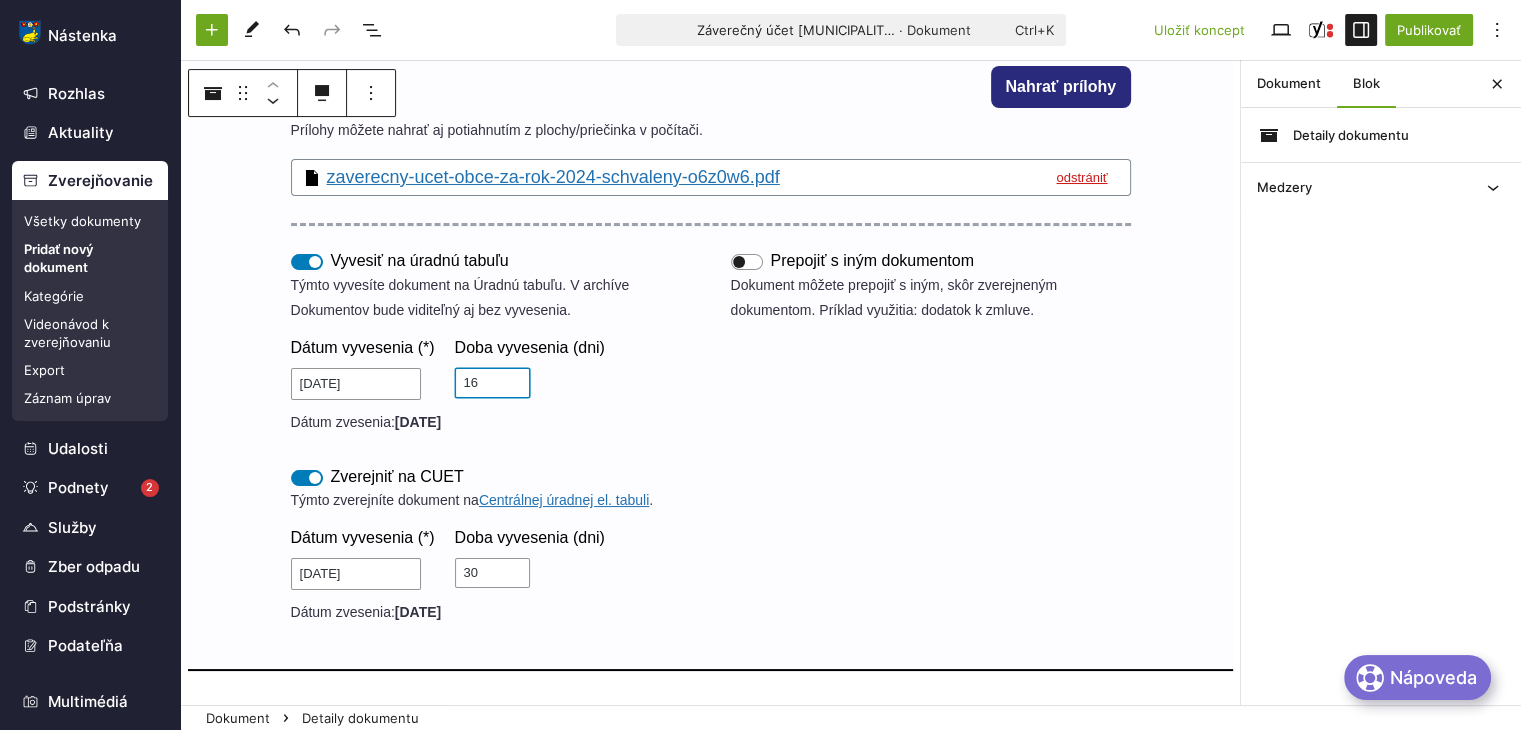 click on "16" at bounding box center (492, 383) 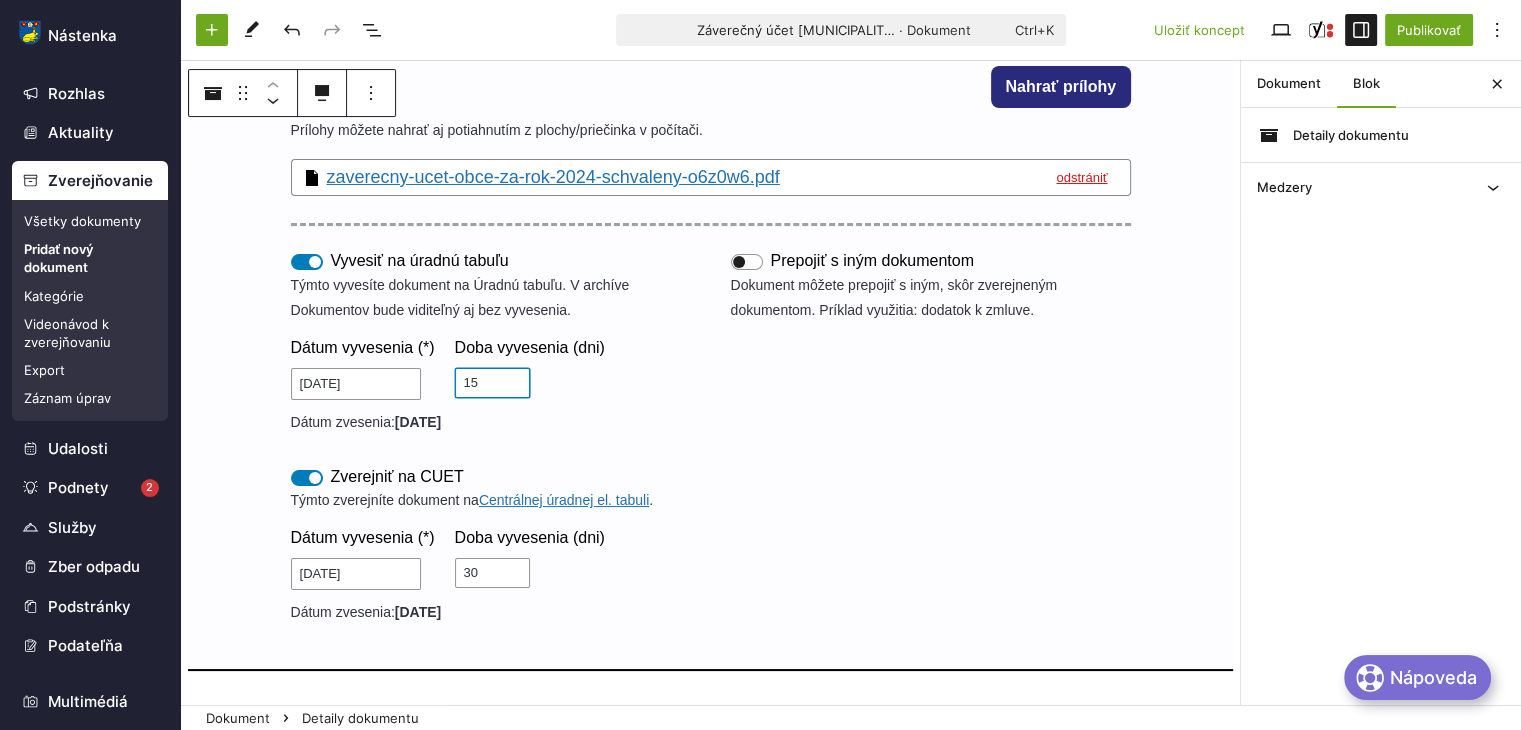 type on "15" 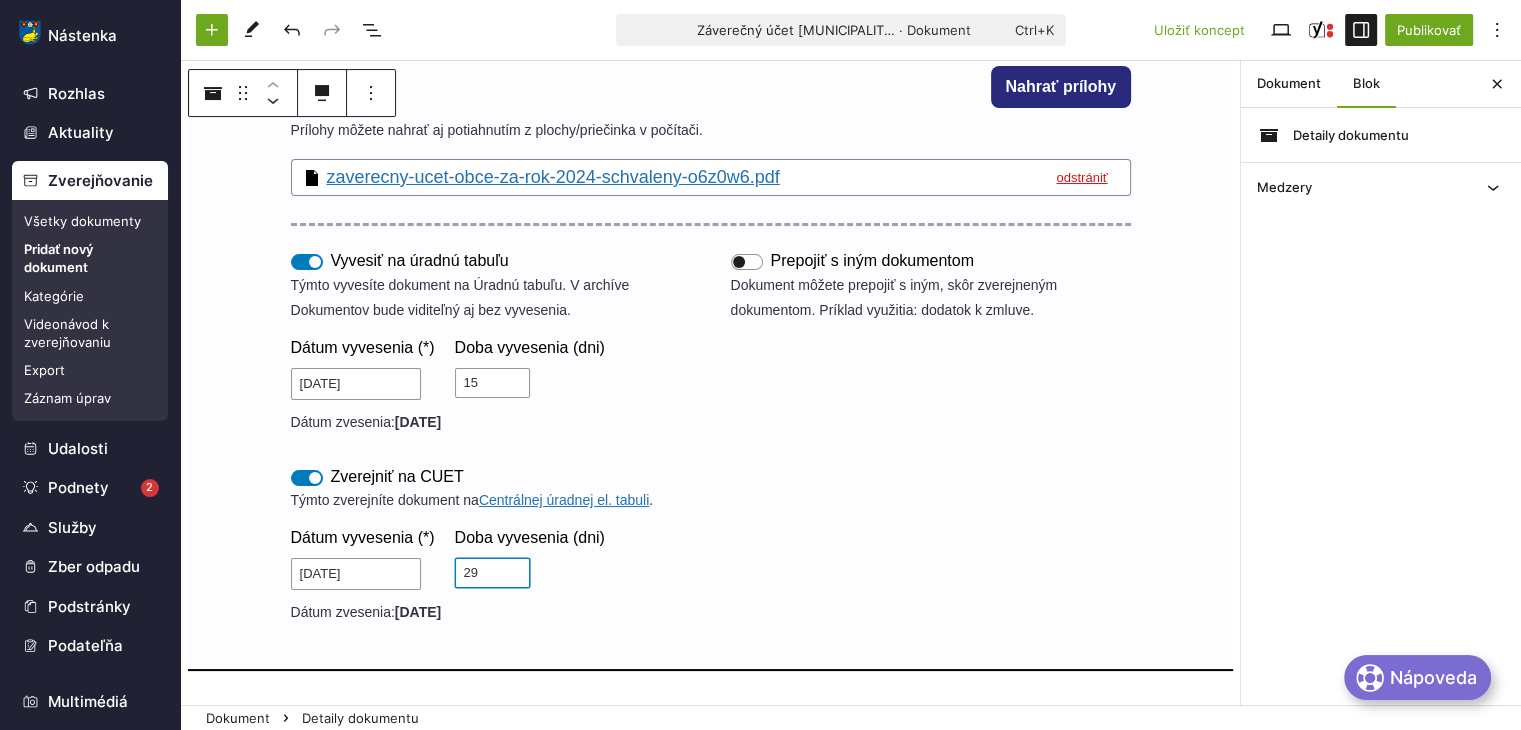 click on "29" at bounding box center (492, 573) 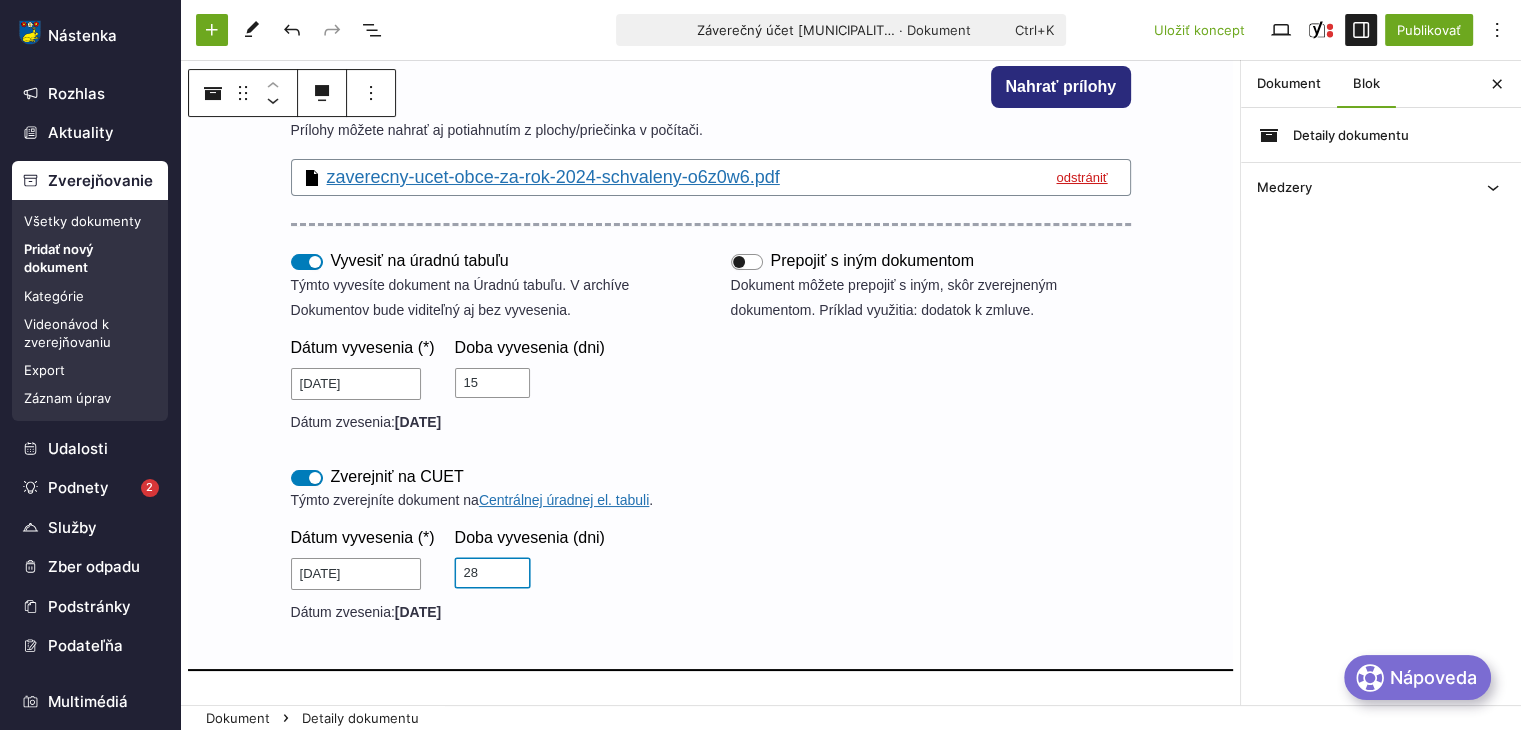 click on "28" at bounding box center (492, 573) 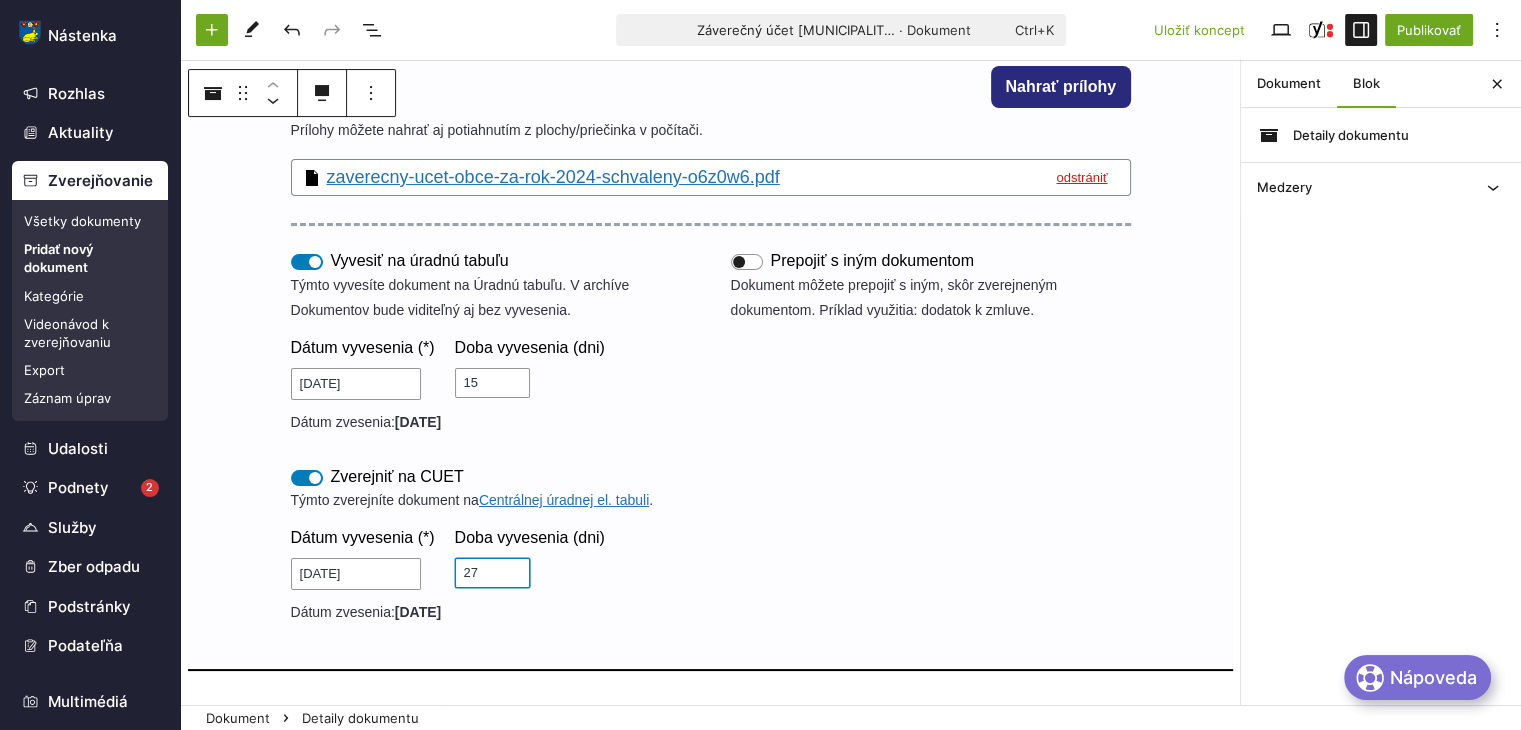 click on "27" at bounding box center [492, 573] 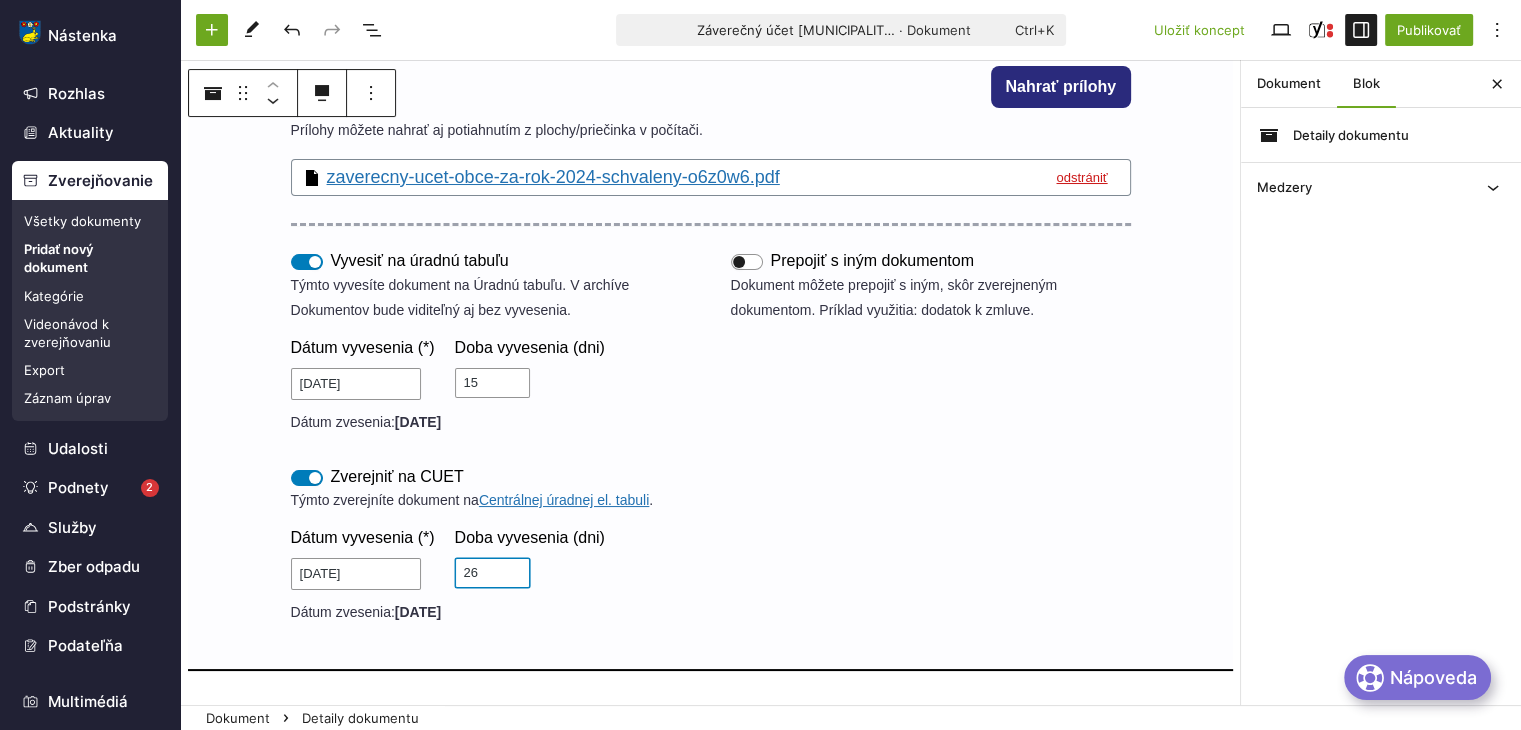 click on "26" at bounding box center [492, 573] 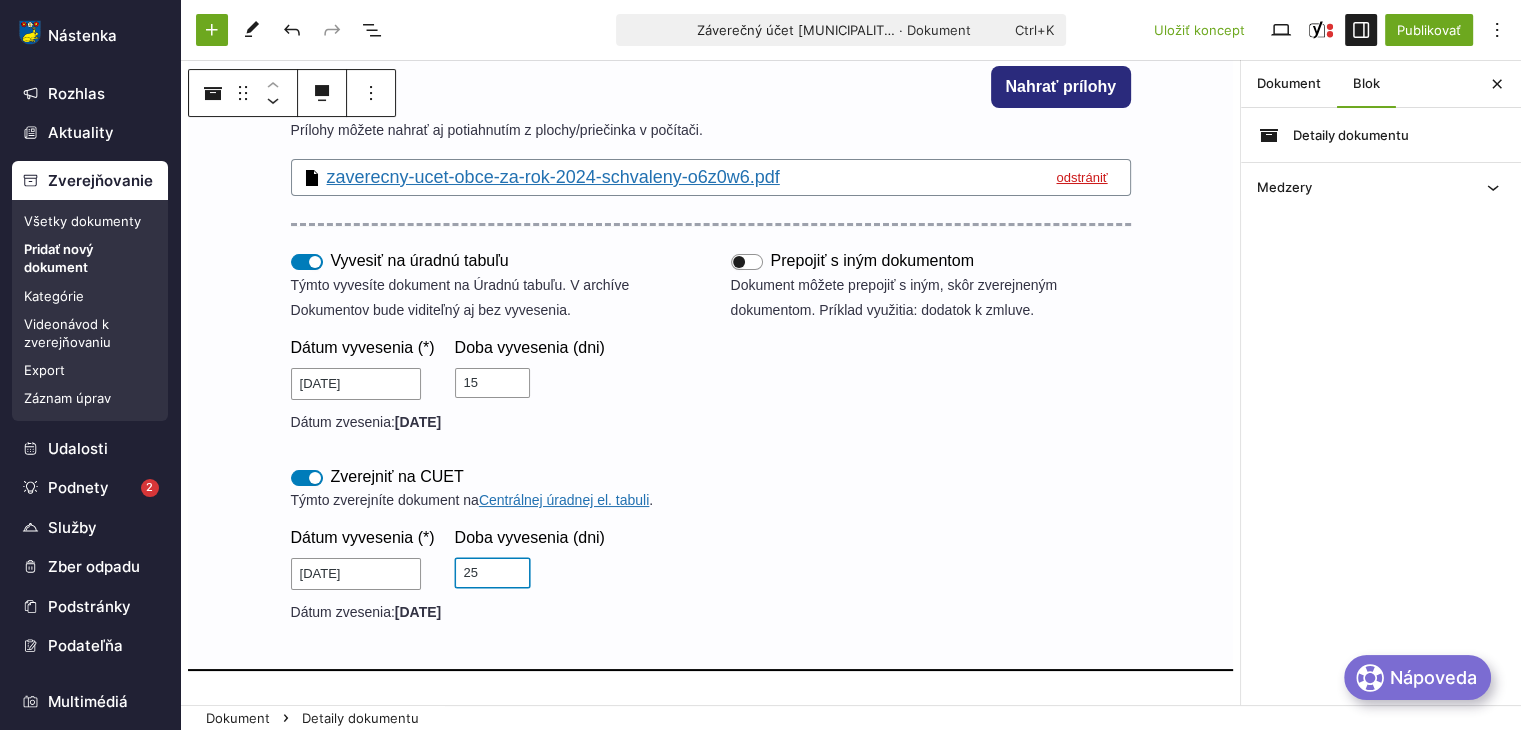 click on "25" at bounding box center (492, 573) 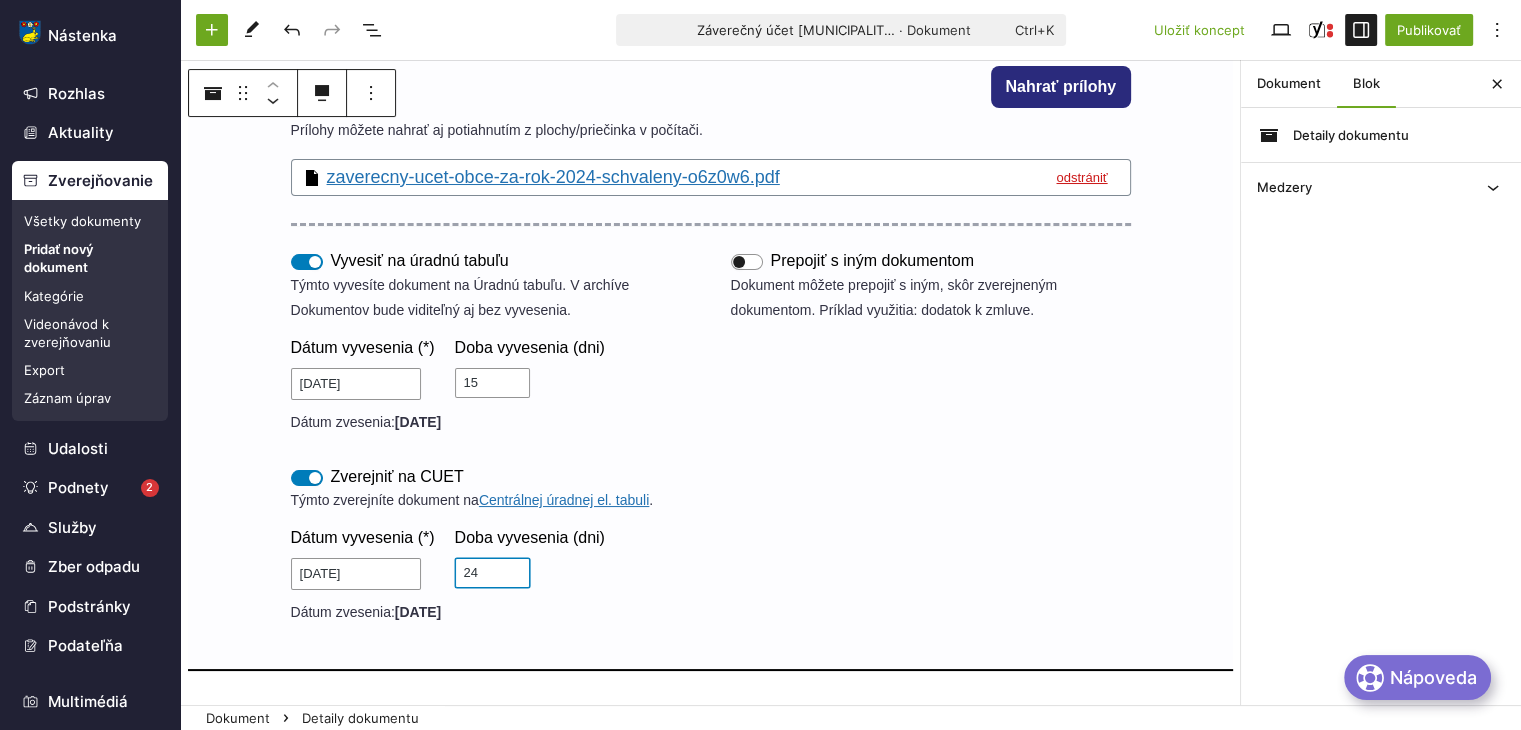 click on "24" at bounding box center [492, 573] 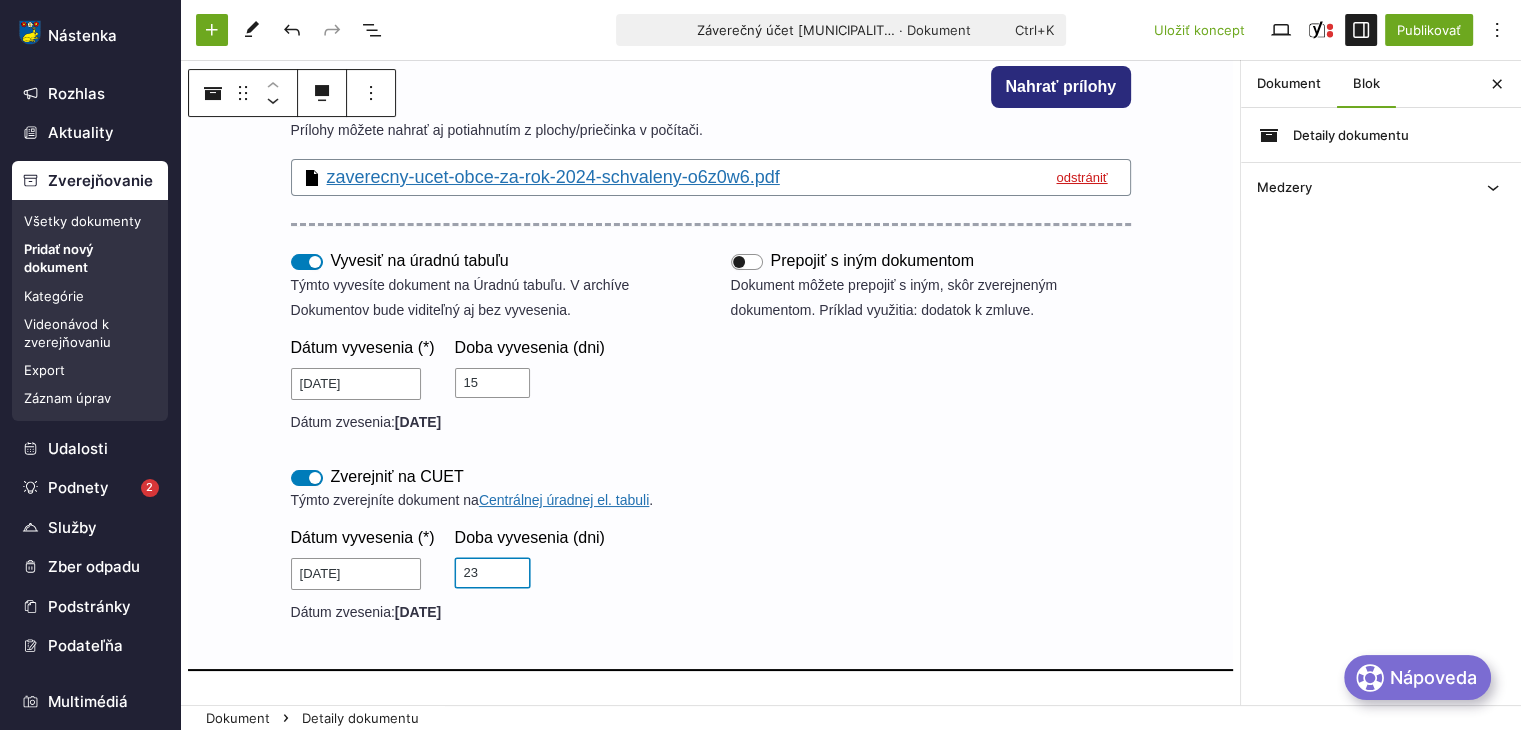 click on "23" at bounding box center (492, 573) 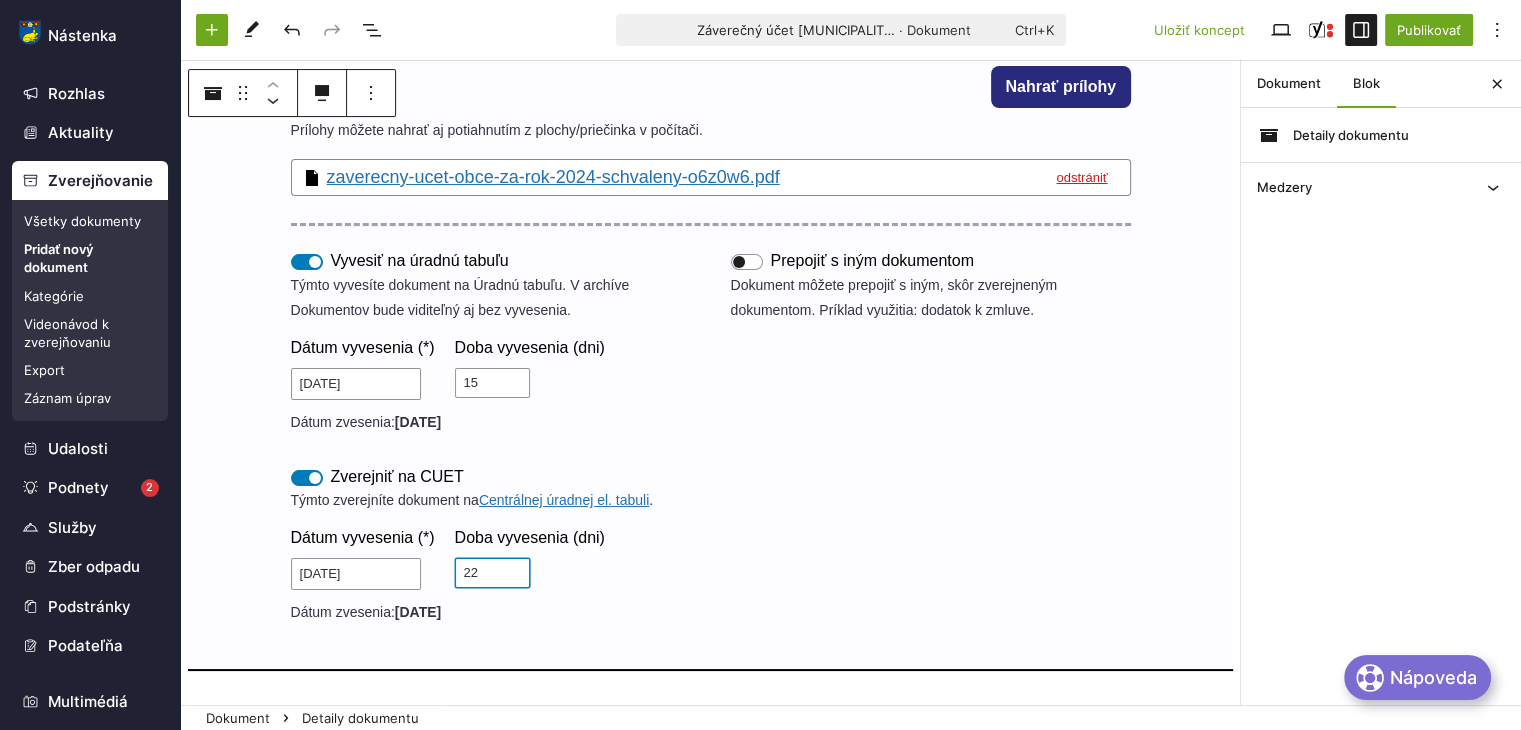 click on "22" at bounding box center [492, 573] 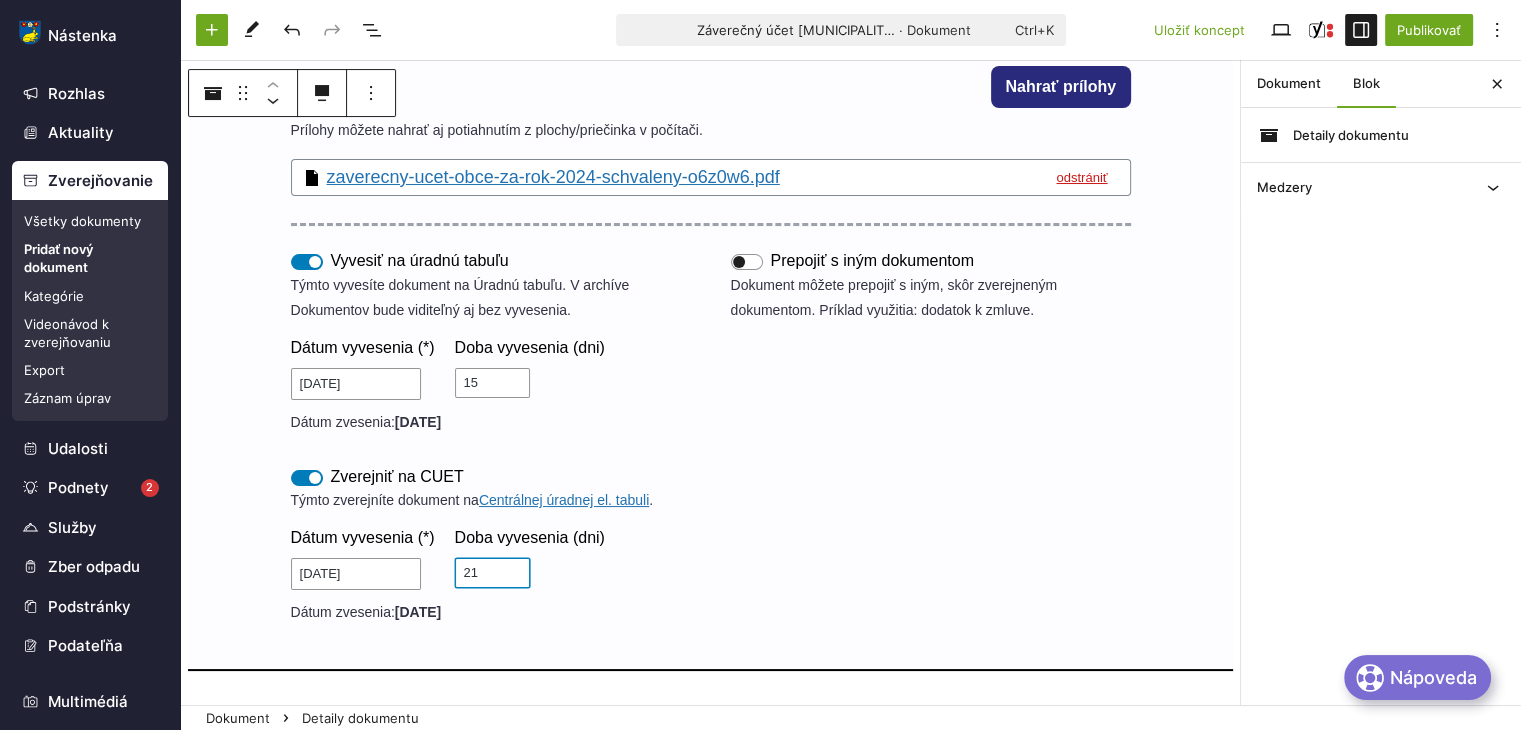 click on "21" at bounding box center (492, 573) 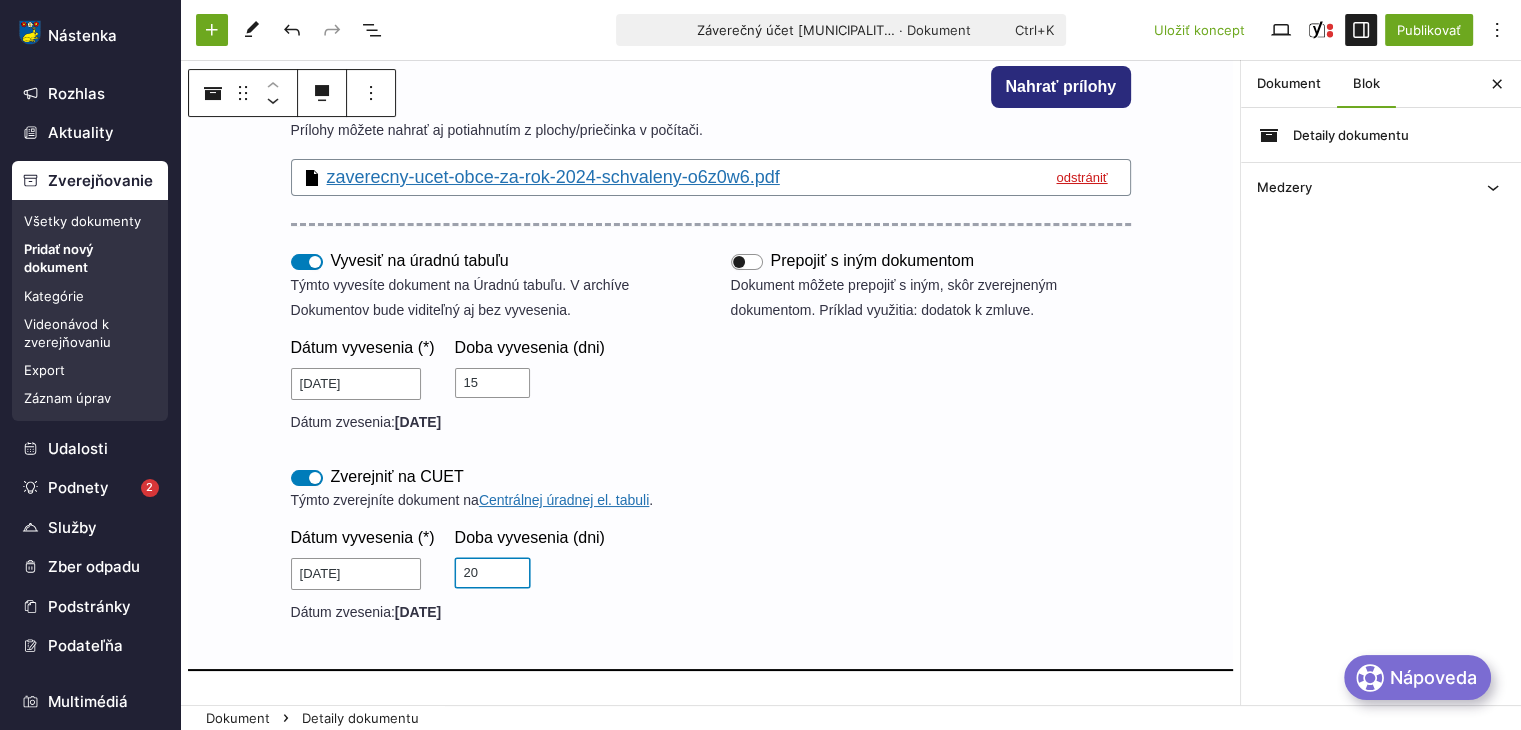 click on "20" at bounding box center (492, 573) 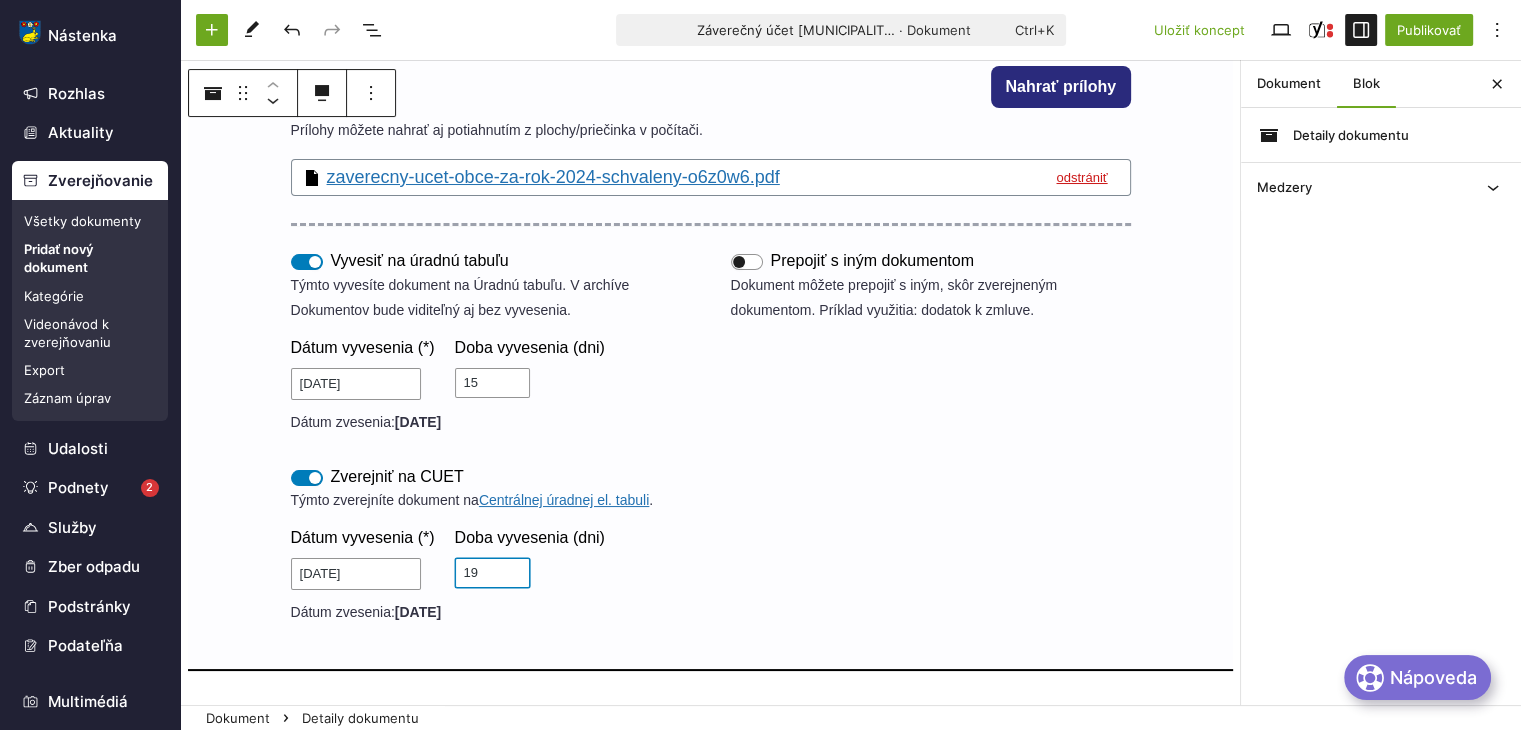 click on "19" at bounding box center [492, 573] 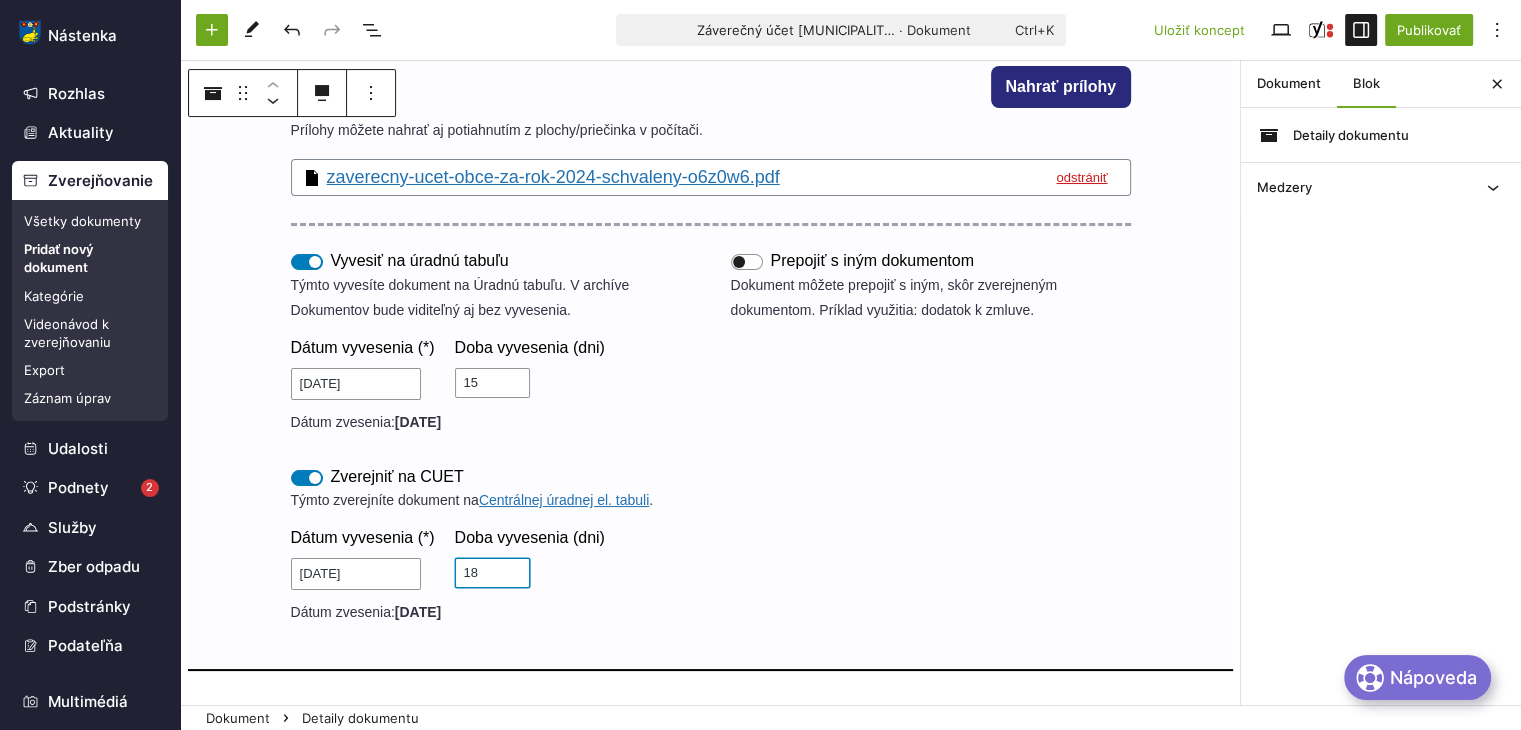 click on "18" at bounding box center (492, 573) 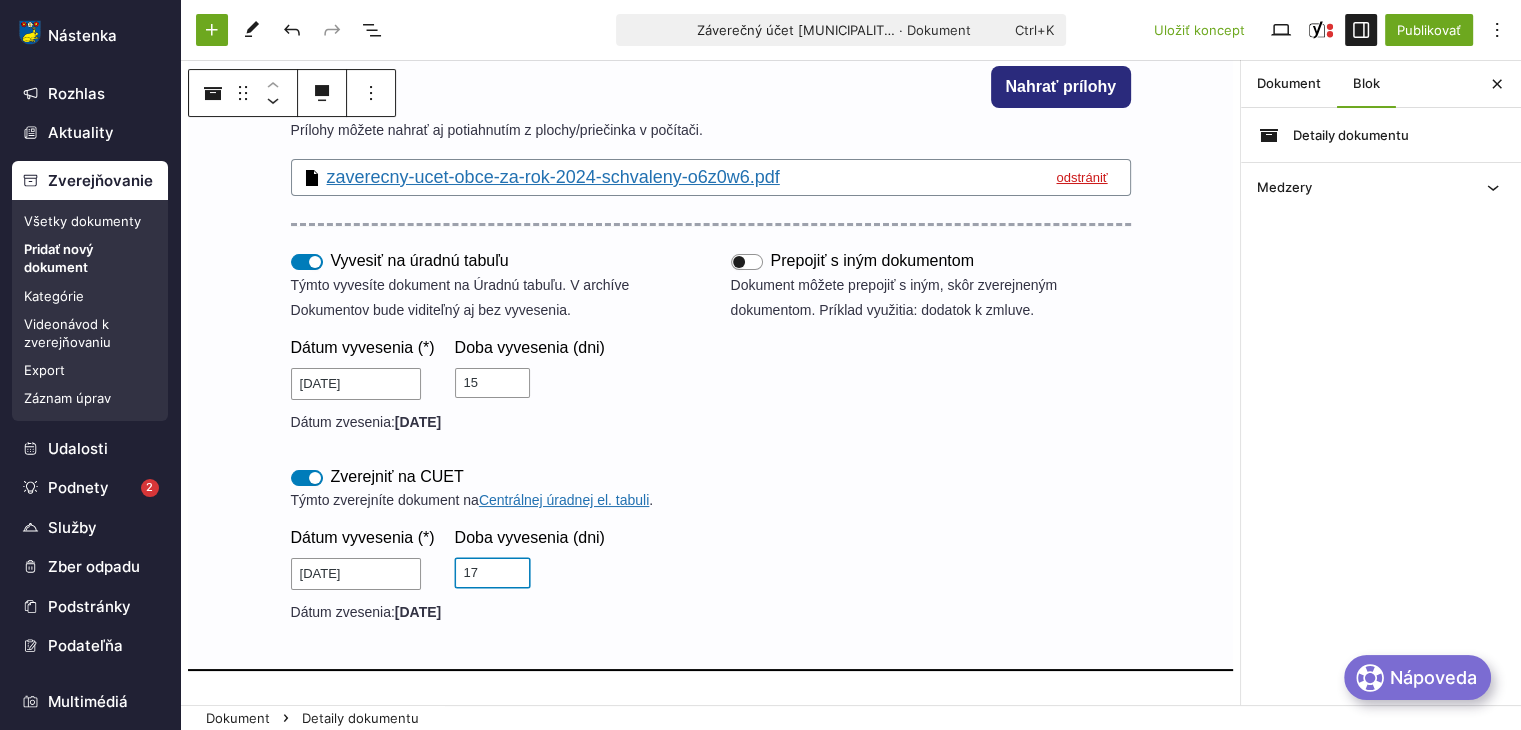 click on "17" at bounding box center (492, 573) 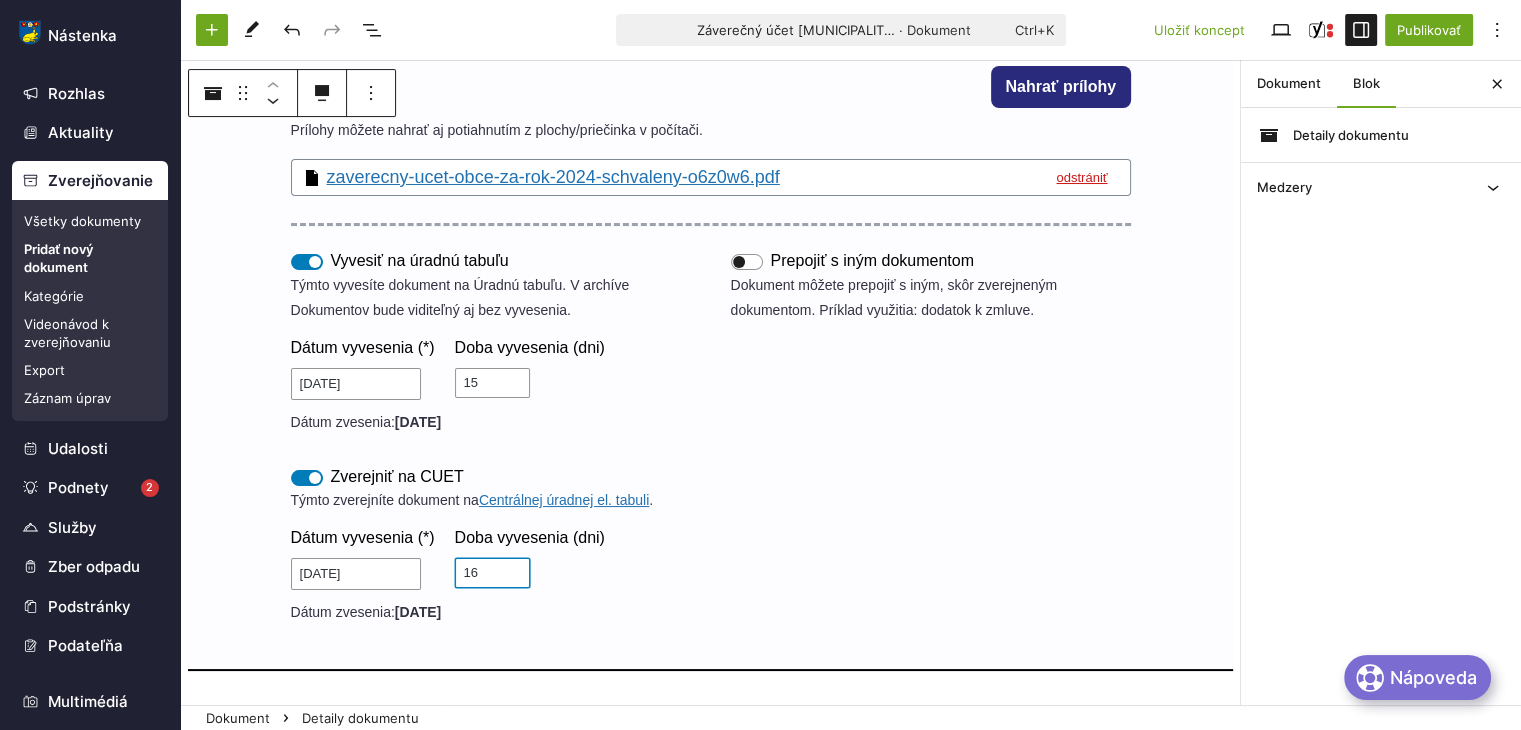 click on "16" at bounding box center (492, 573) 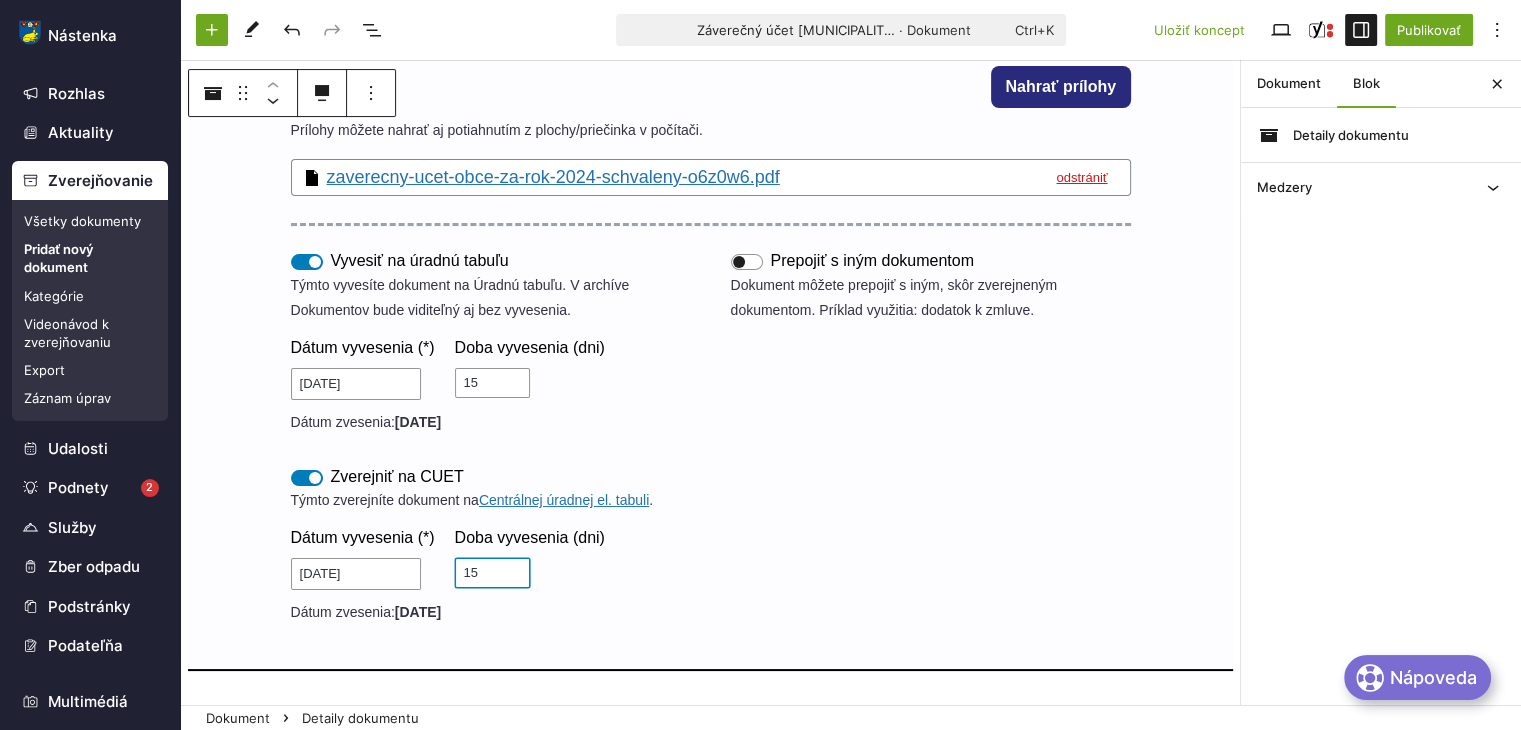 type on "15" 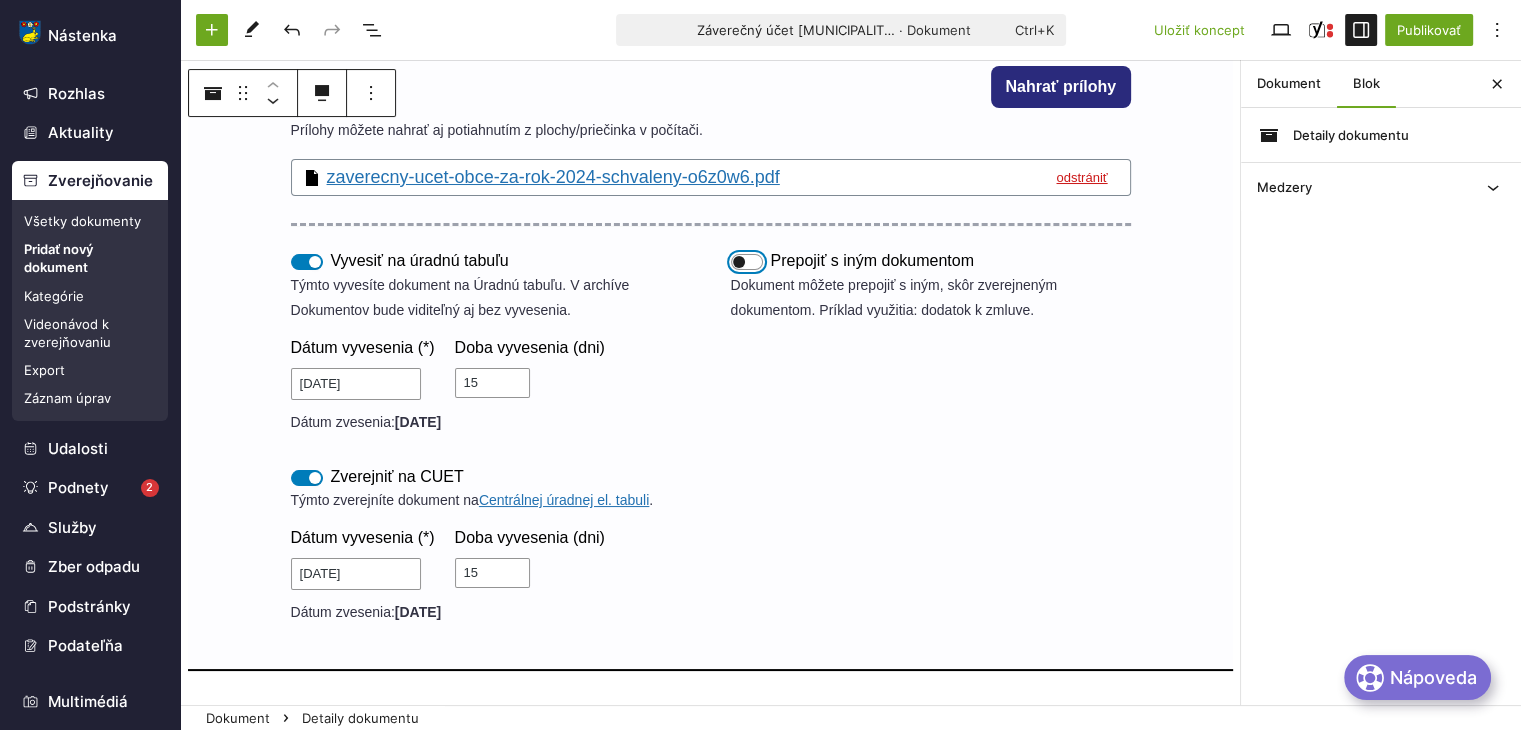 click on "Prepojiť s iným dokumentom" at bounding box center (747, 262) 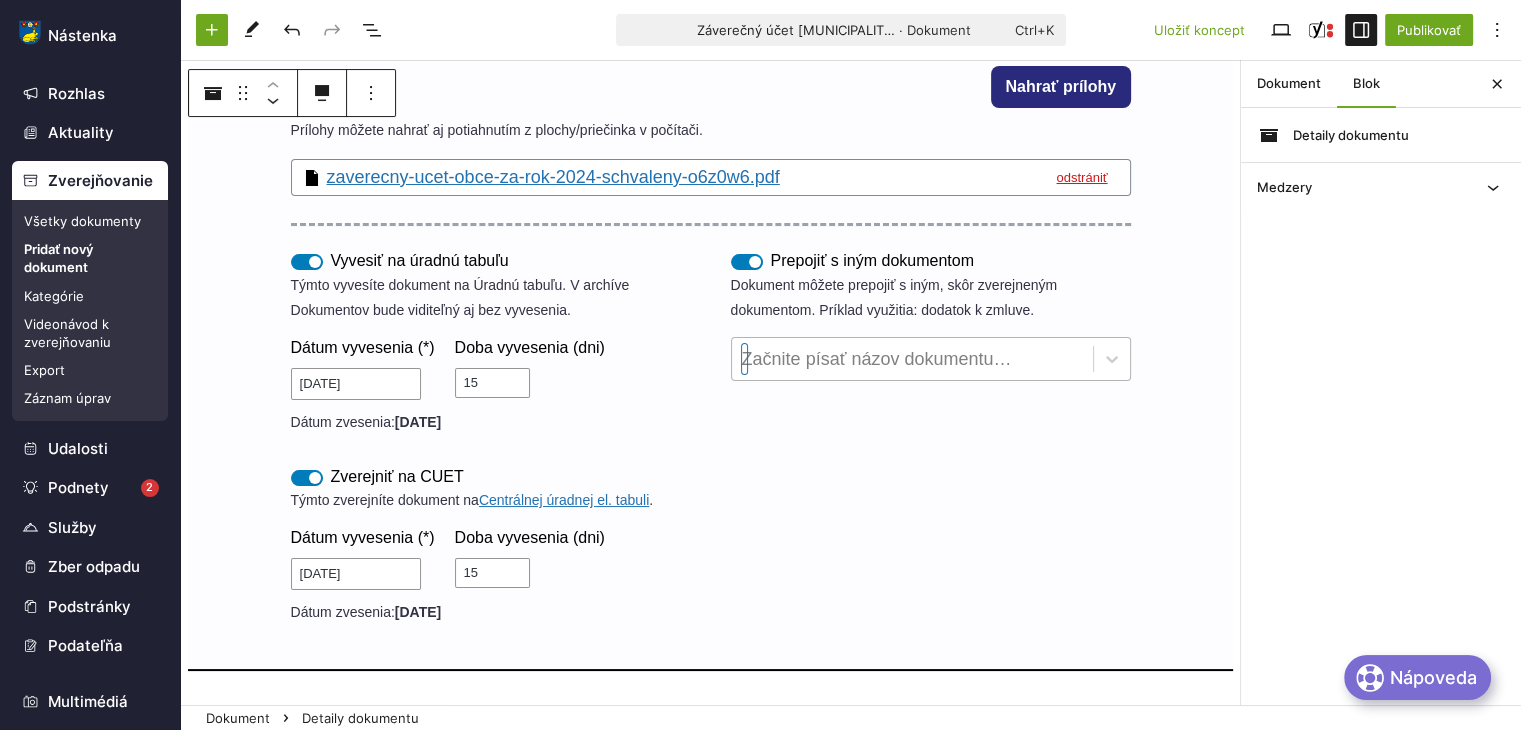 click at bounding box center (912, 359) 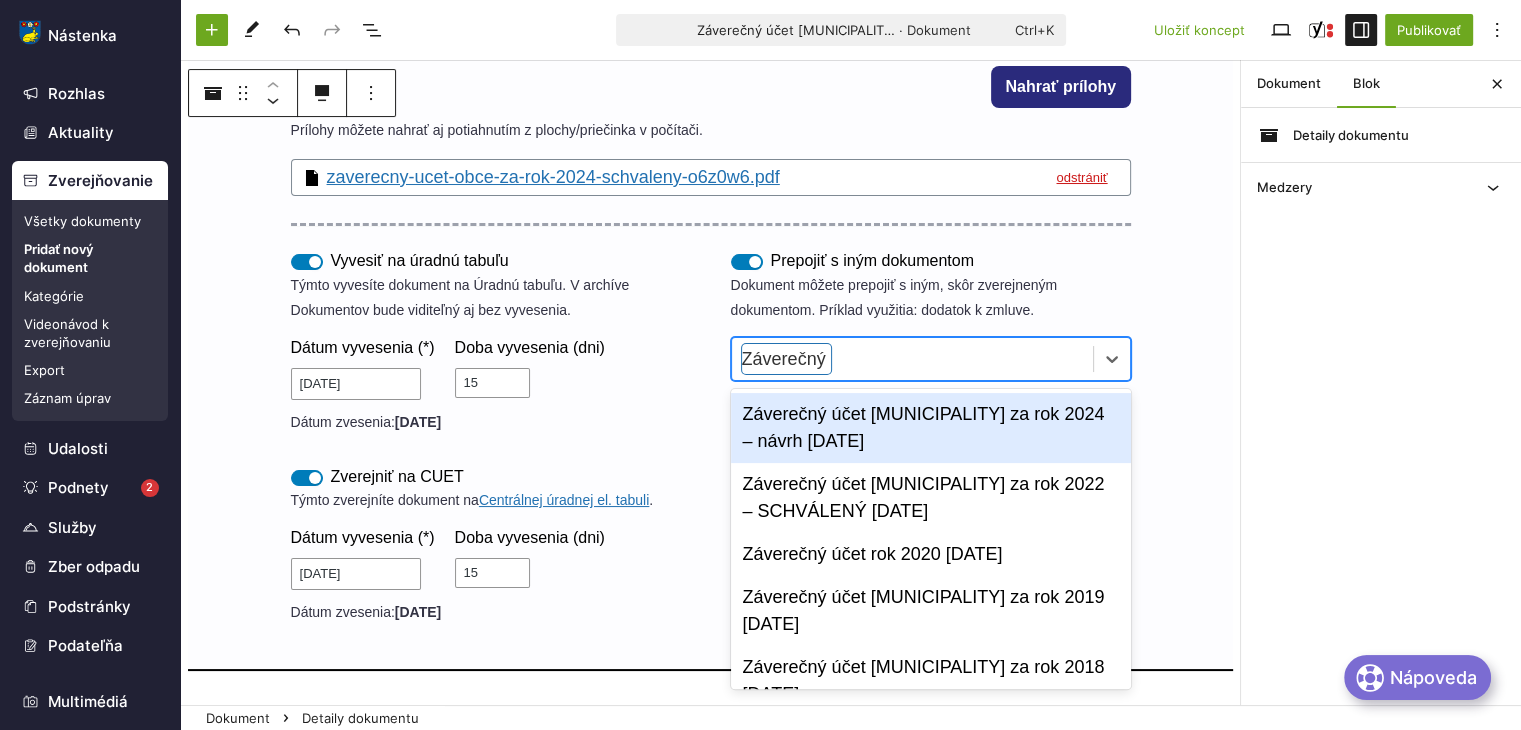click on "Záverečný účet [MUNICIPALITY] za rok 2024 – návrh [DATE]" at bounding box center (931, 428) 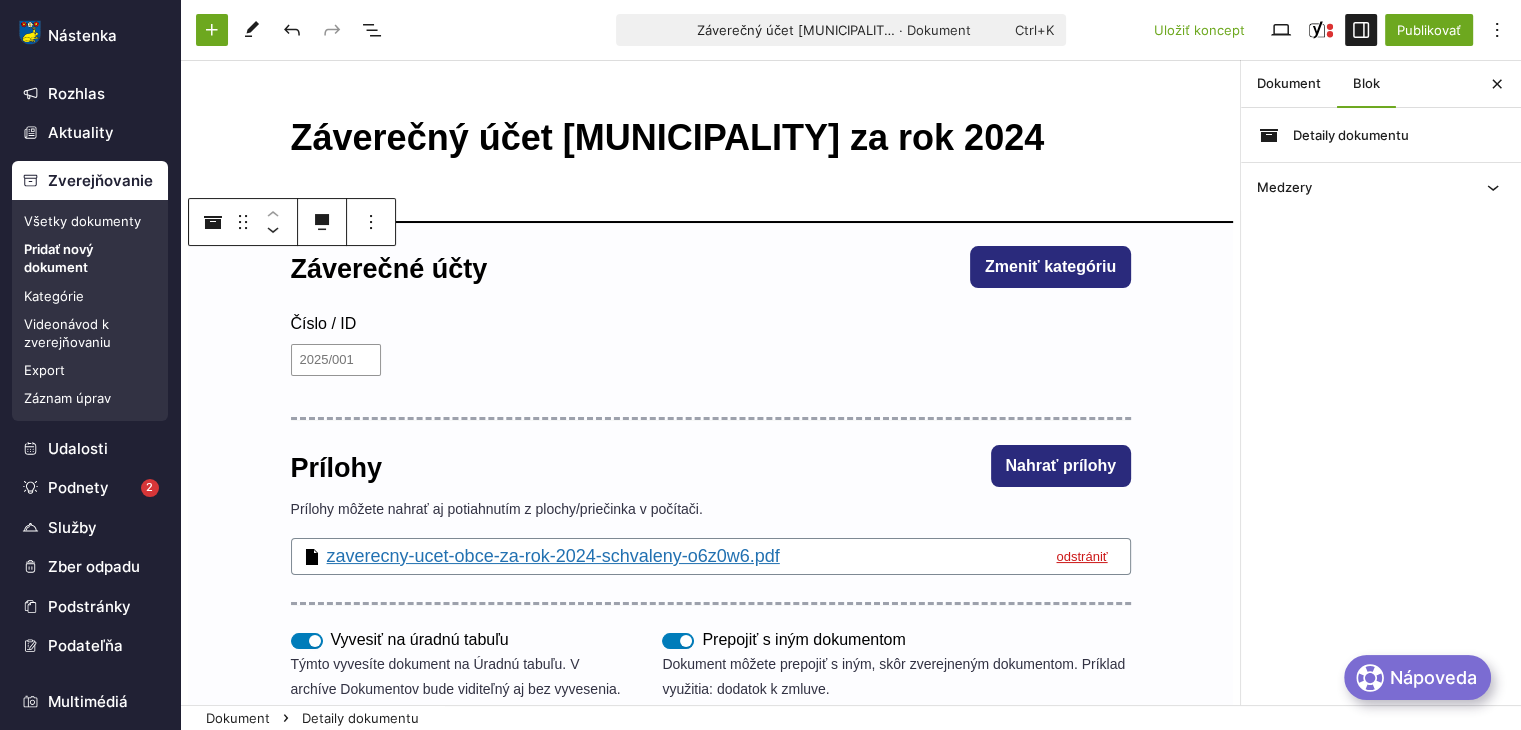 scroll, scrollTop: 0, scrollLeft: 0, axis: both 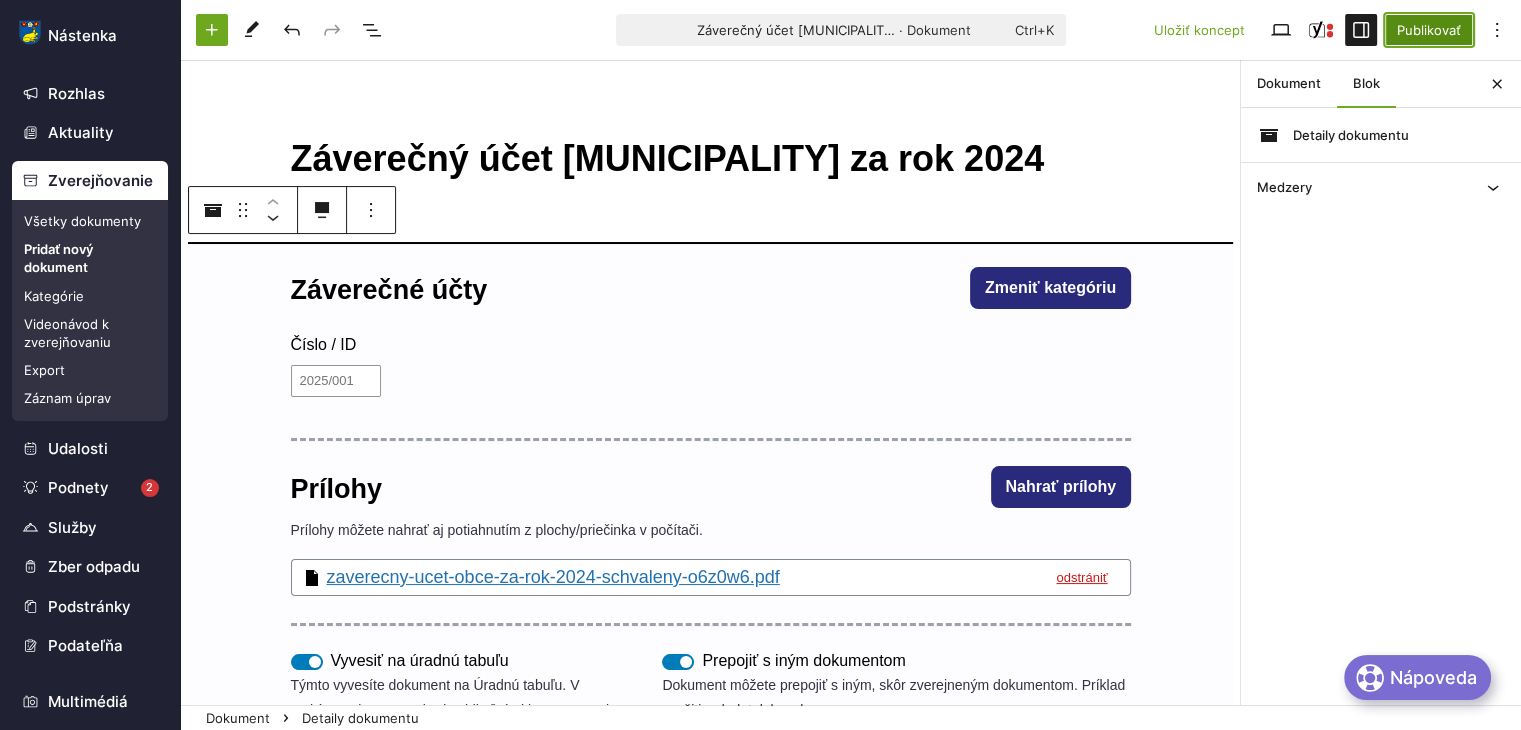 click on "Publikovať" at bounding box center (1429, 30) 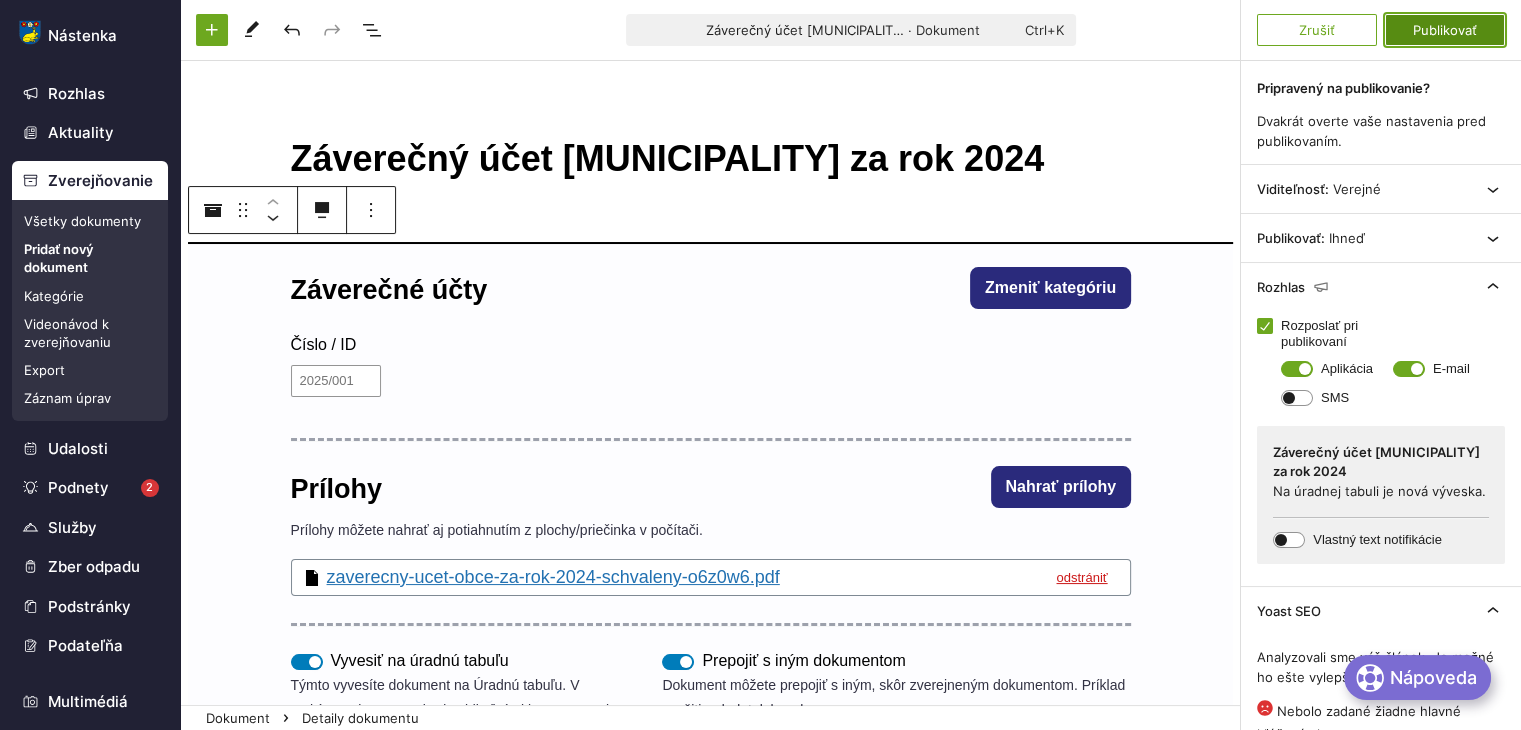click on "Publikovať" at bounding box center [1445, 30] 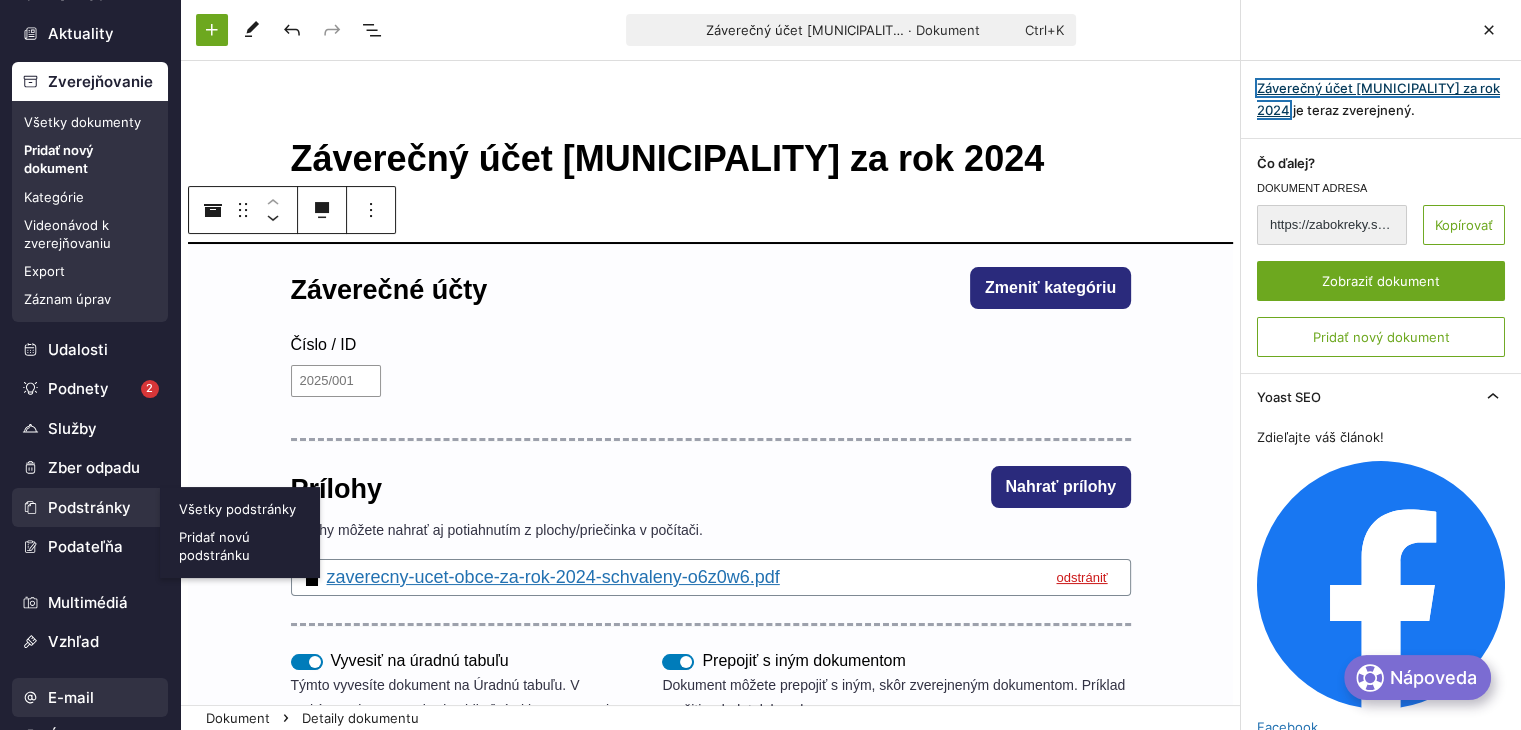 scroll, scrollTop: 196, scrollLeft: 0, axis: vertical 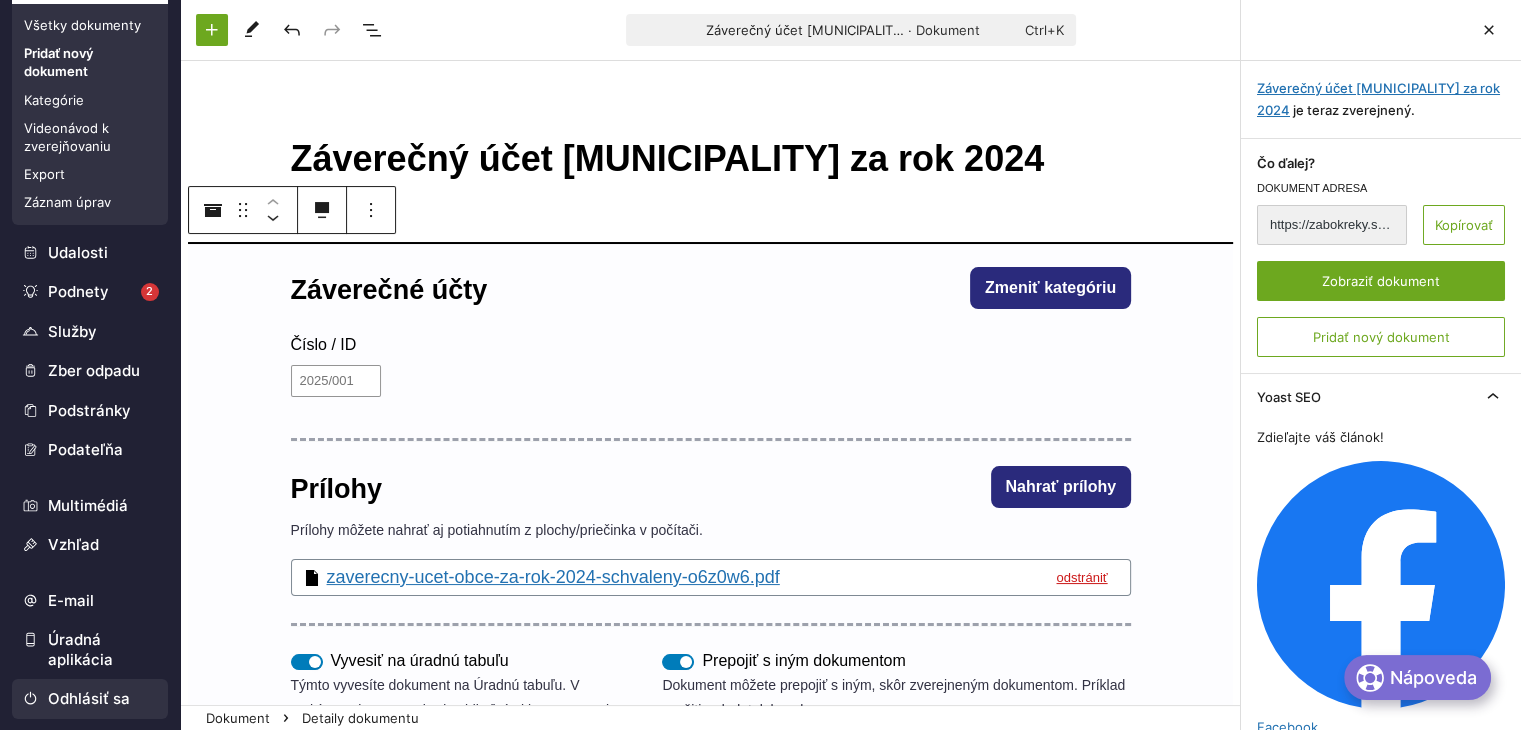 click on "Odhlásiť sa" at bounding box center (90, 699) 